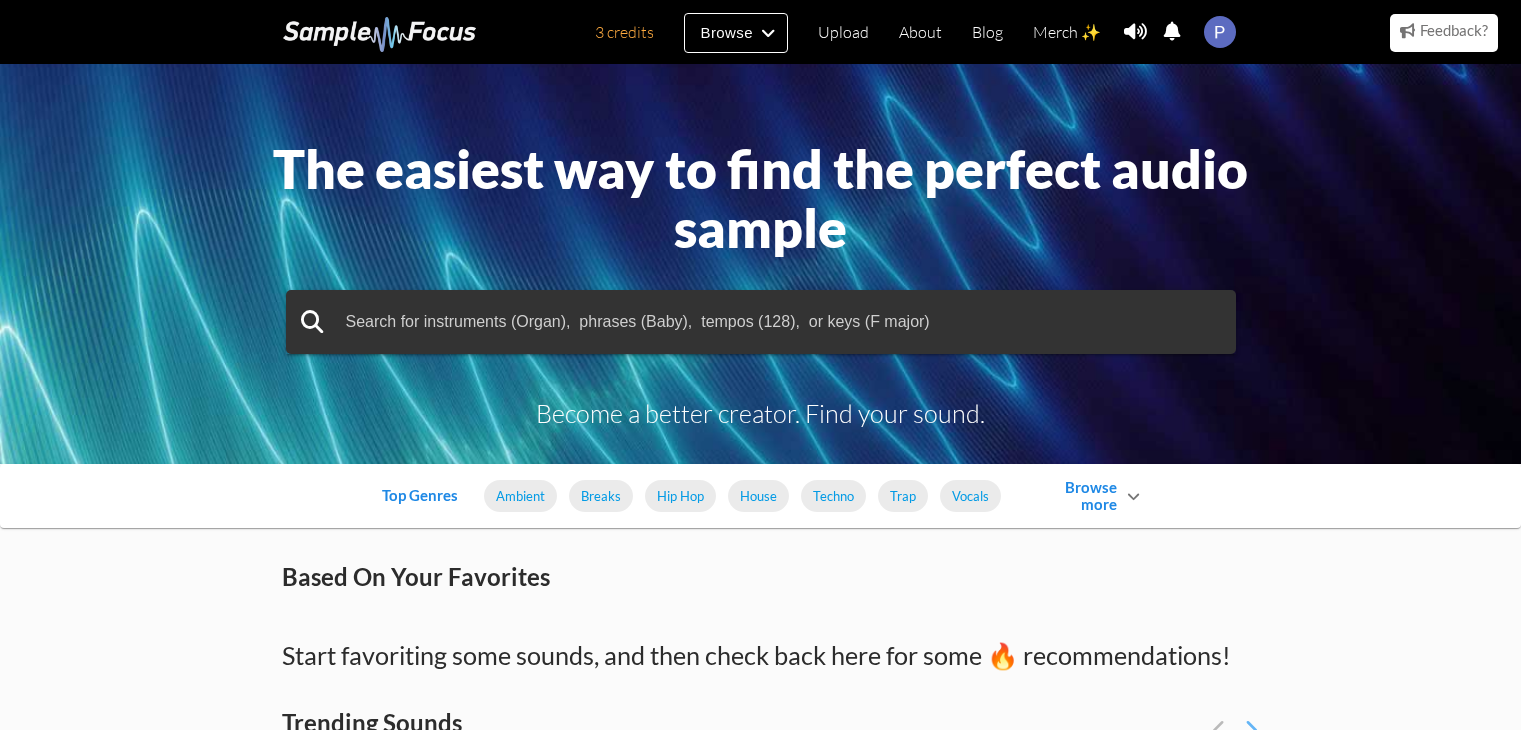 scroll, scrollTop: 0, scrollLeft: 0, axis: both 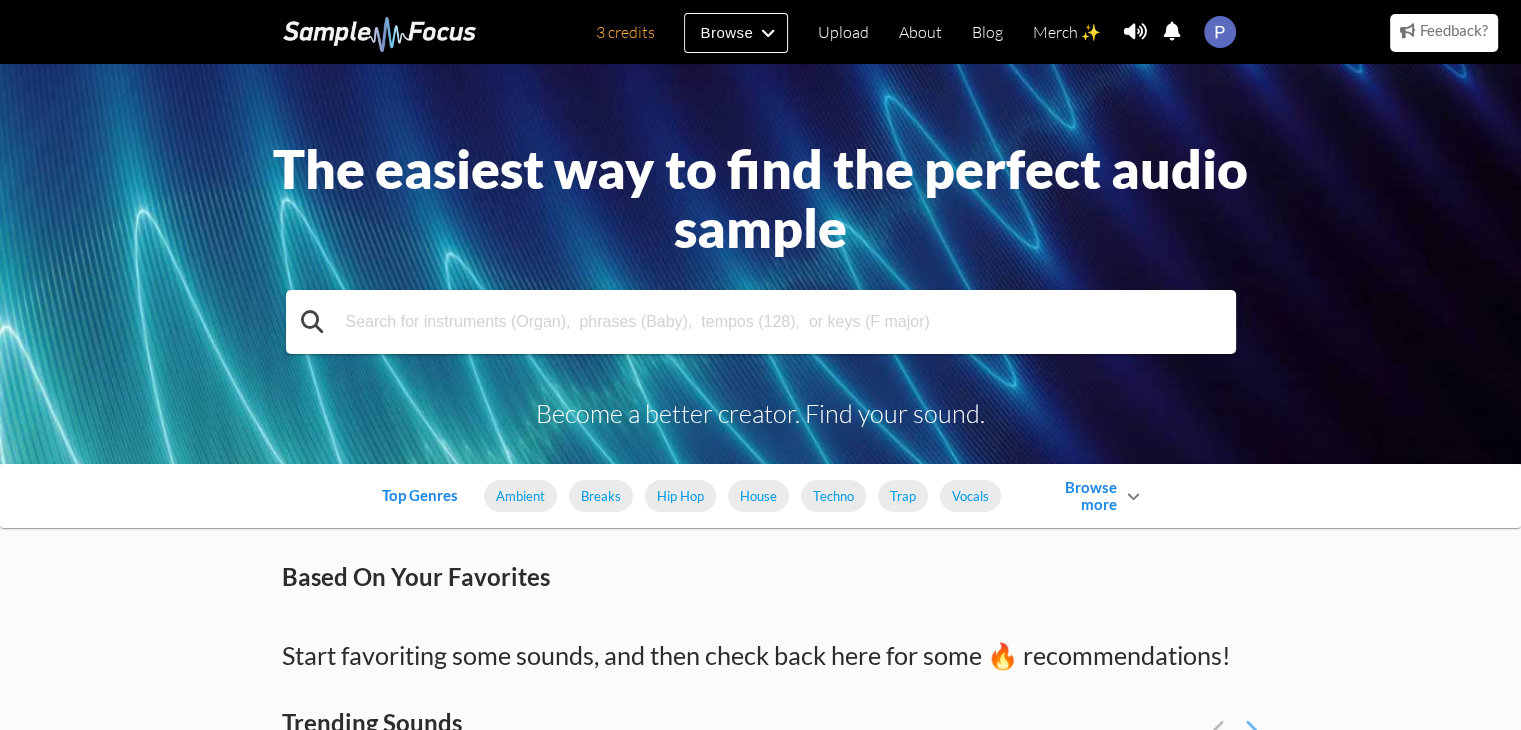 click at bounding box center (761, 322) 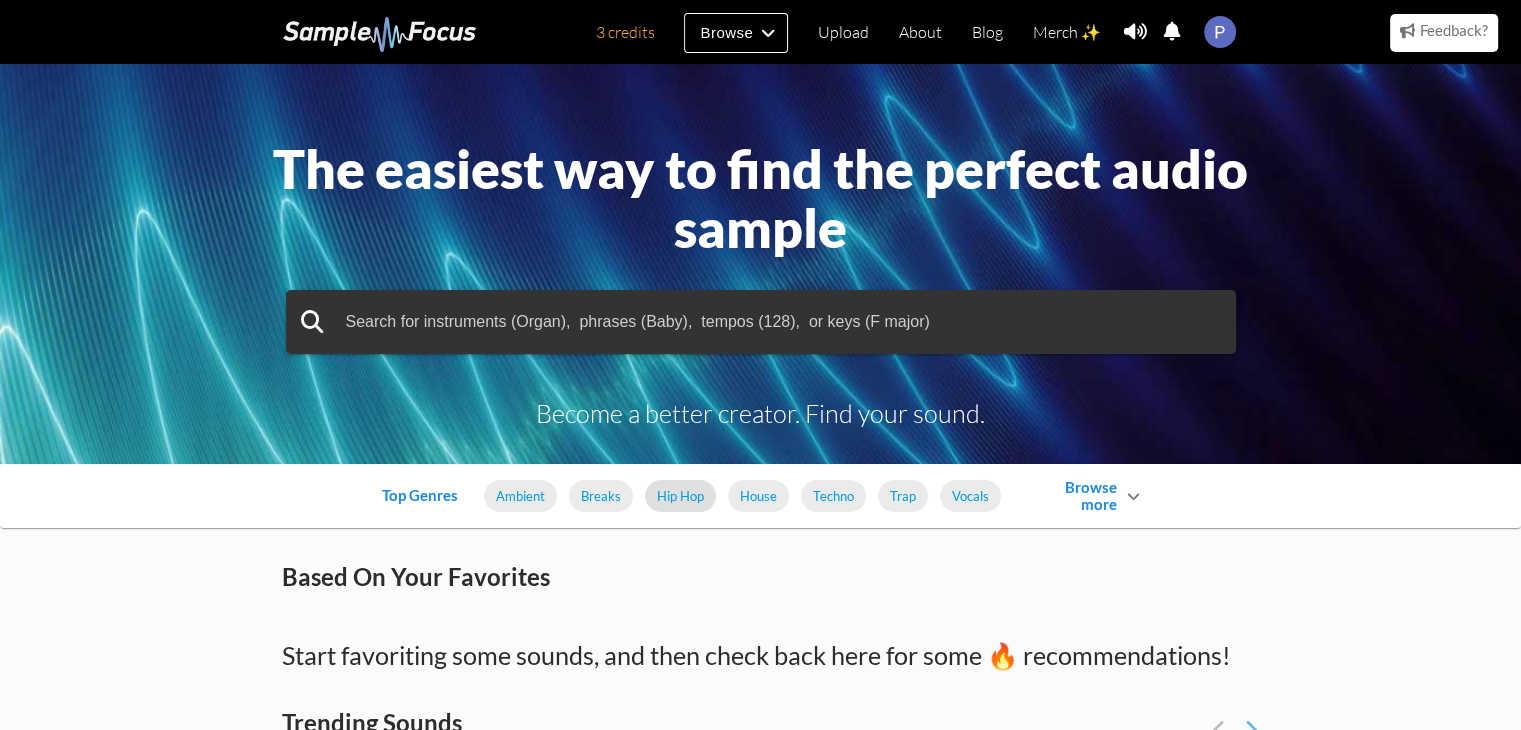 click on "Hip Hop" at bounding box center [680, 496] 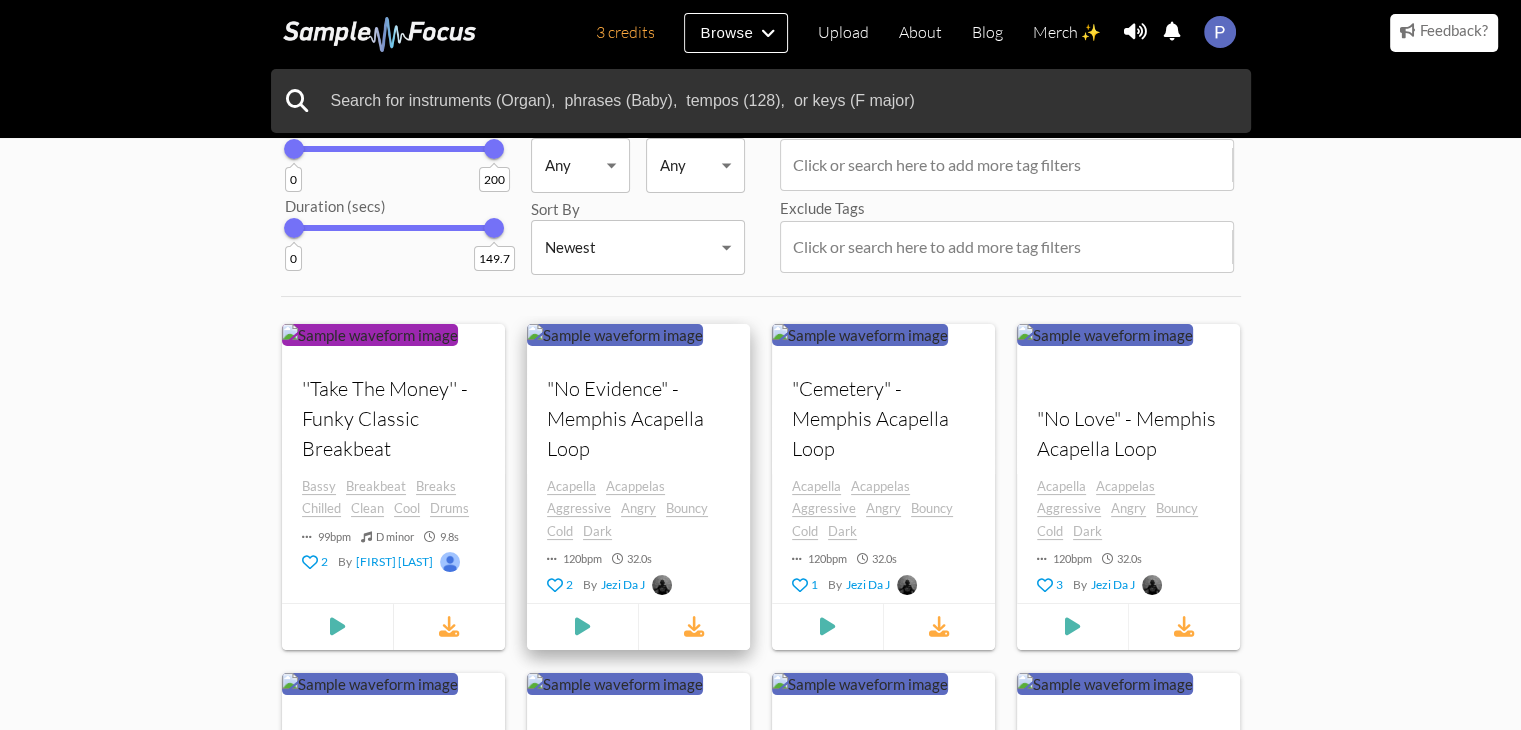 scroll, scrollTop: 100, scrollLeft: 0, axis: vertical 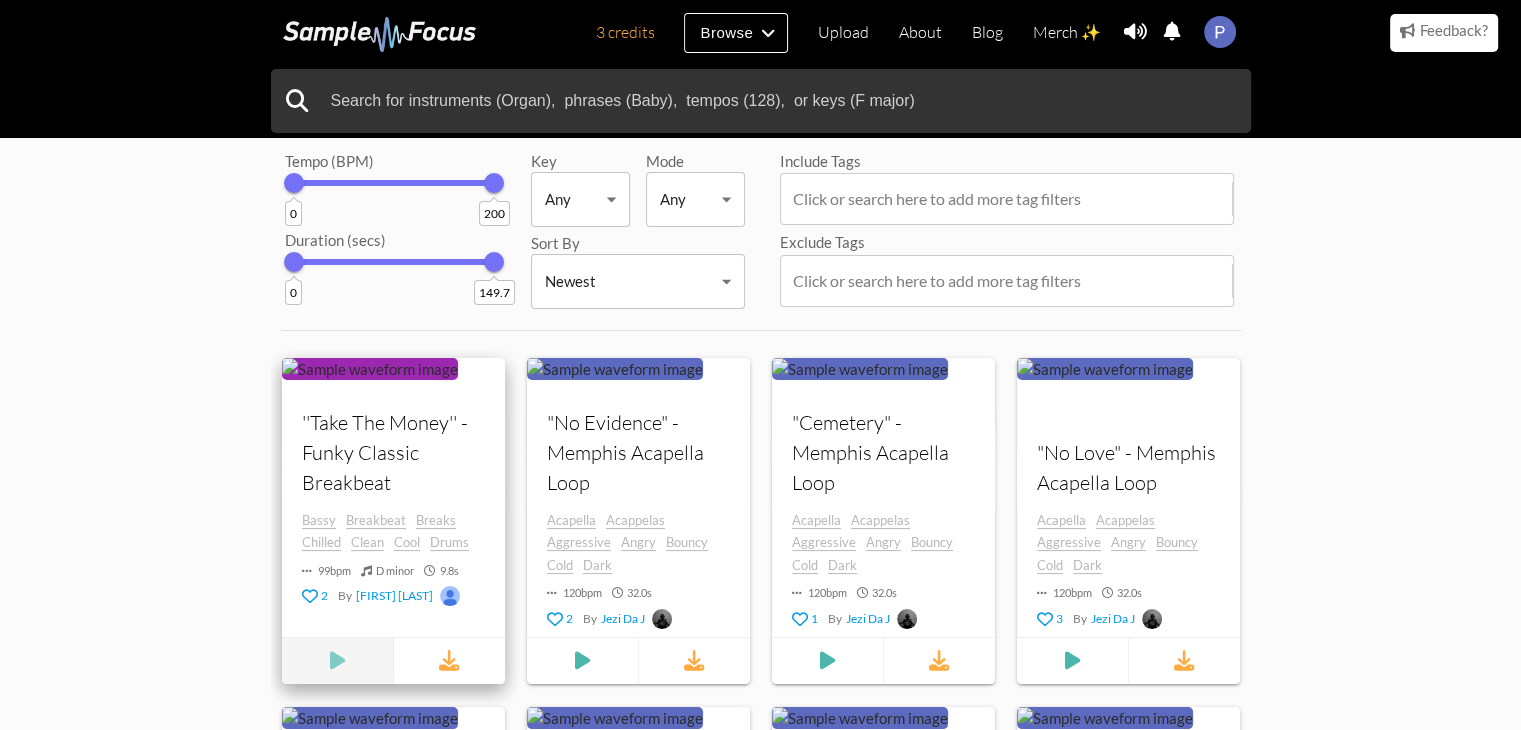 click at bounding box center [336, 660] 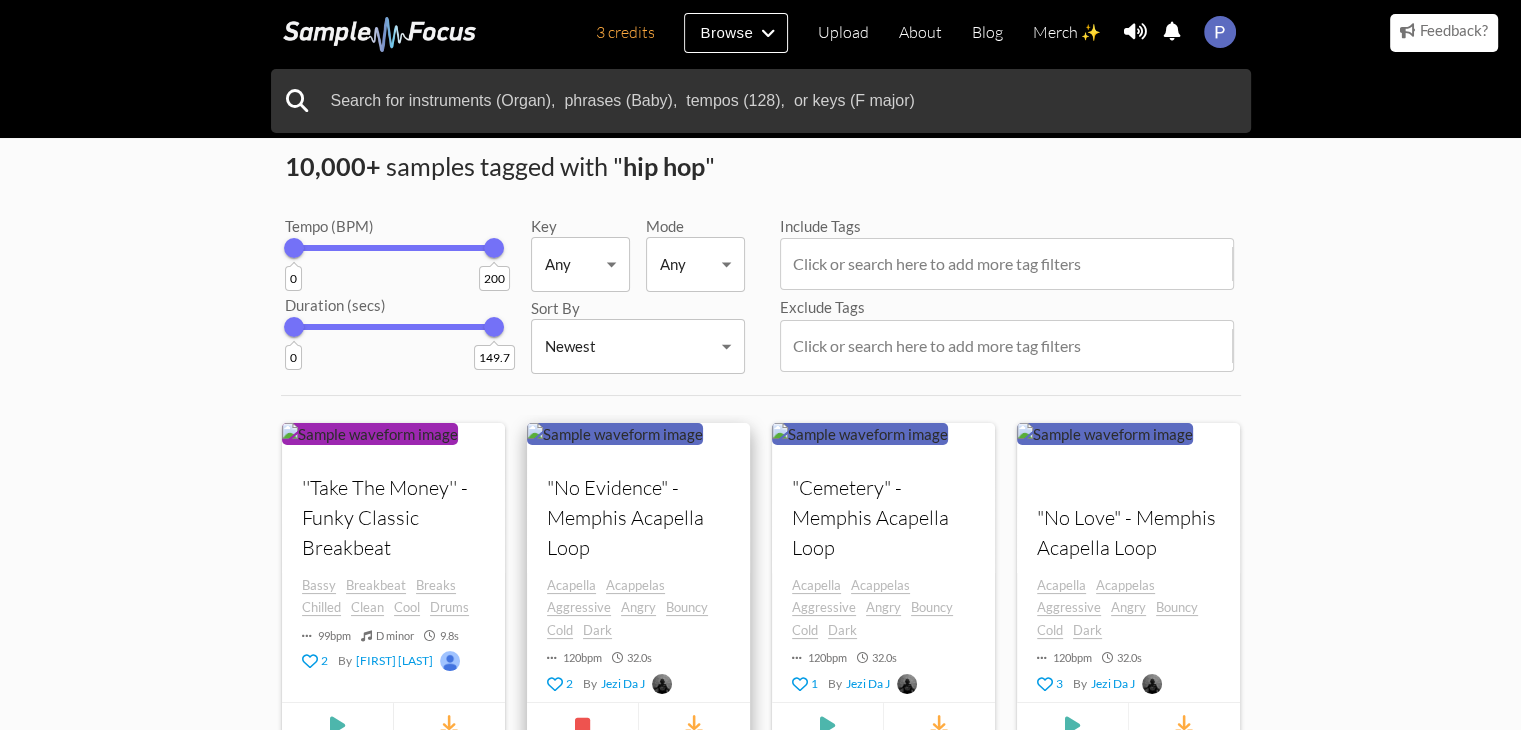 scroll, scrollTop: 0, scrollLeft: 0, axis: both 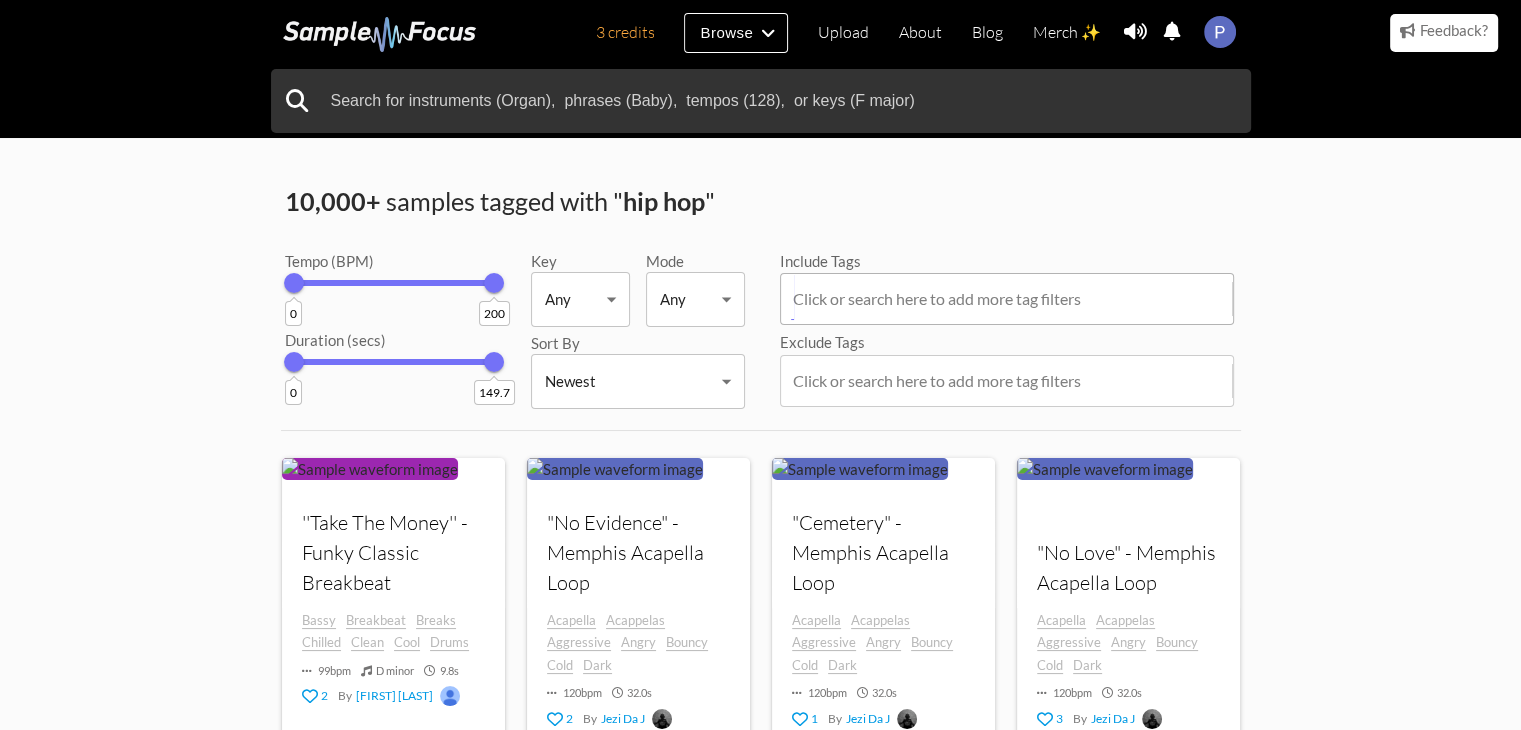 click at bounding box center [1011, 299] 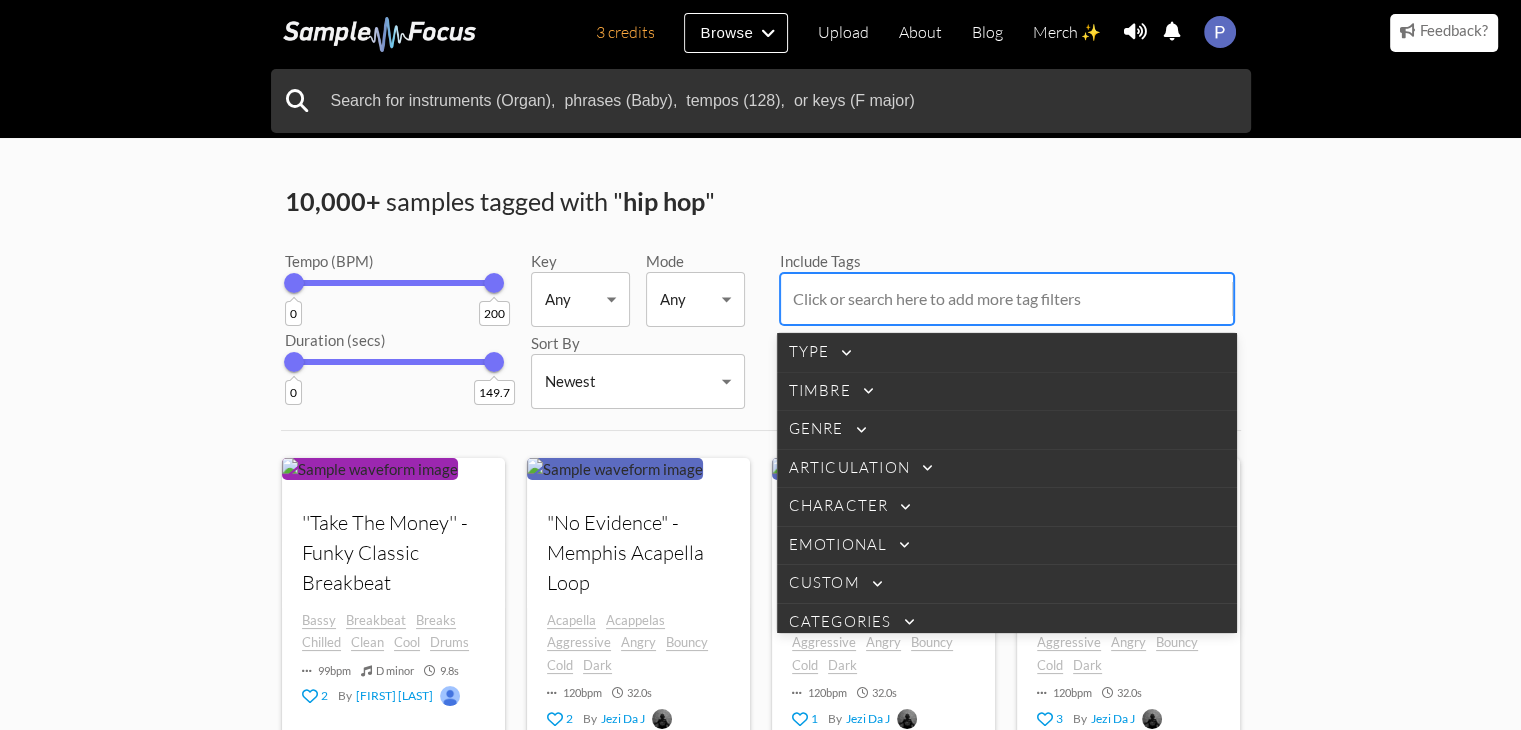 click on "10,000+   samples tagged with   " hip hop "" at bounding box center (761, 202) 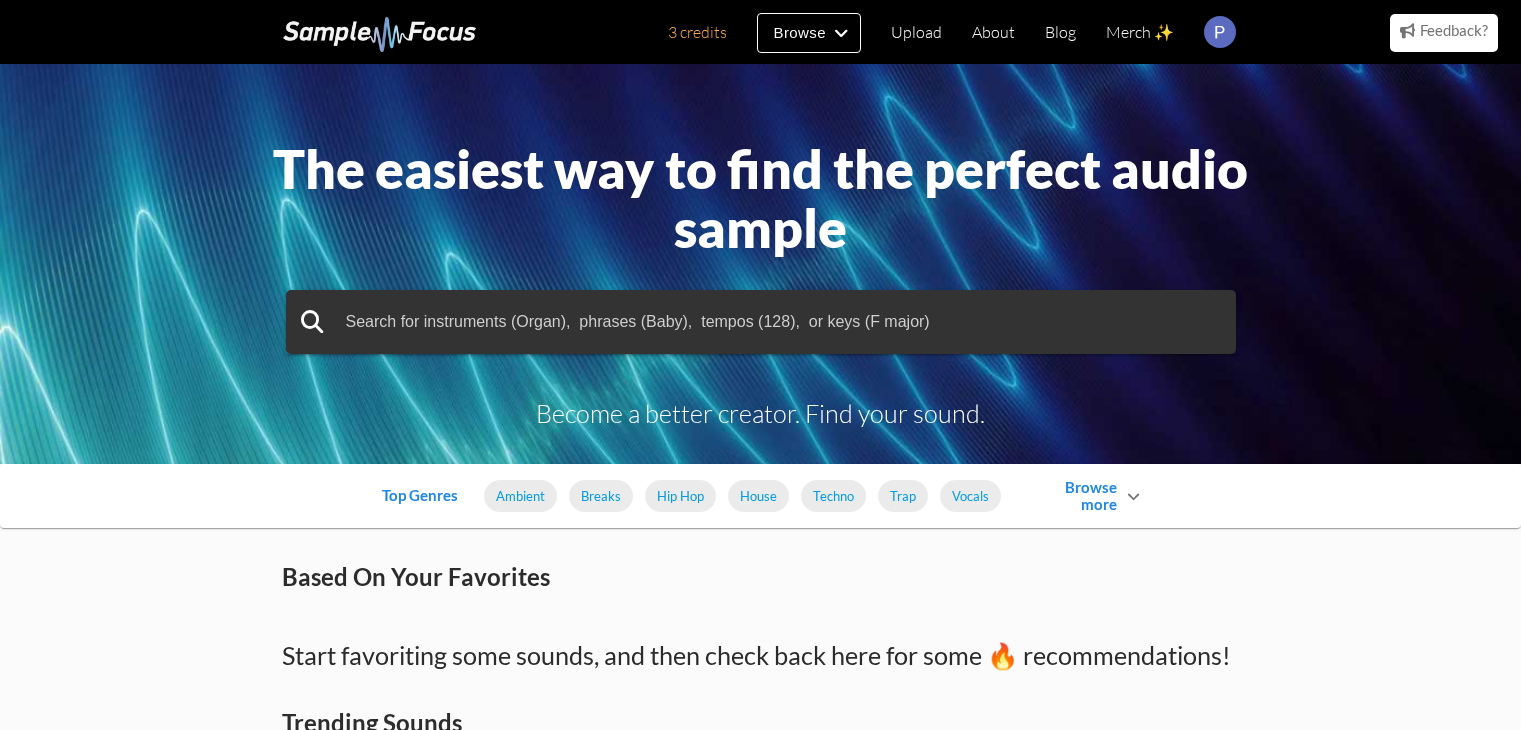 scroll, scrollTop: 0, scrollLeft: 0, axis: both 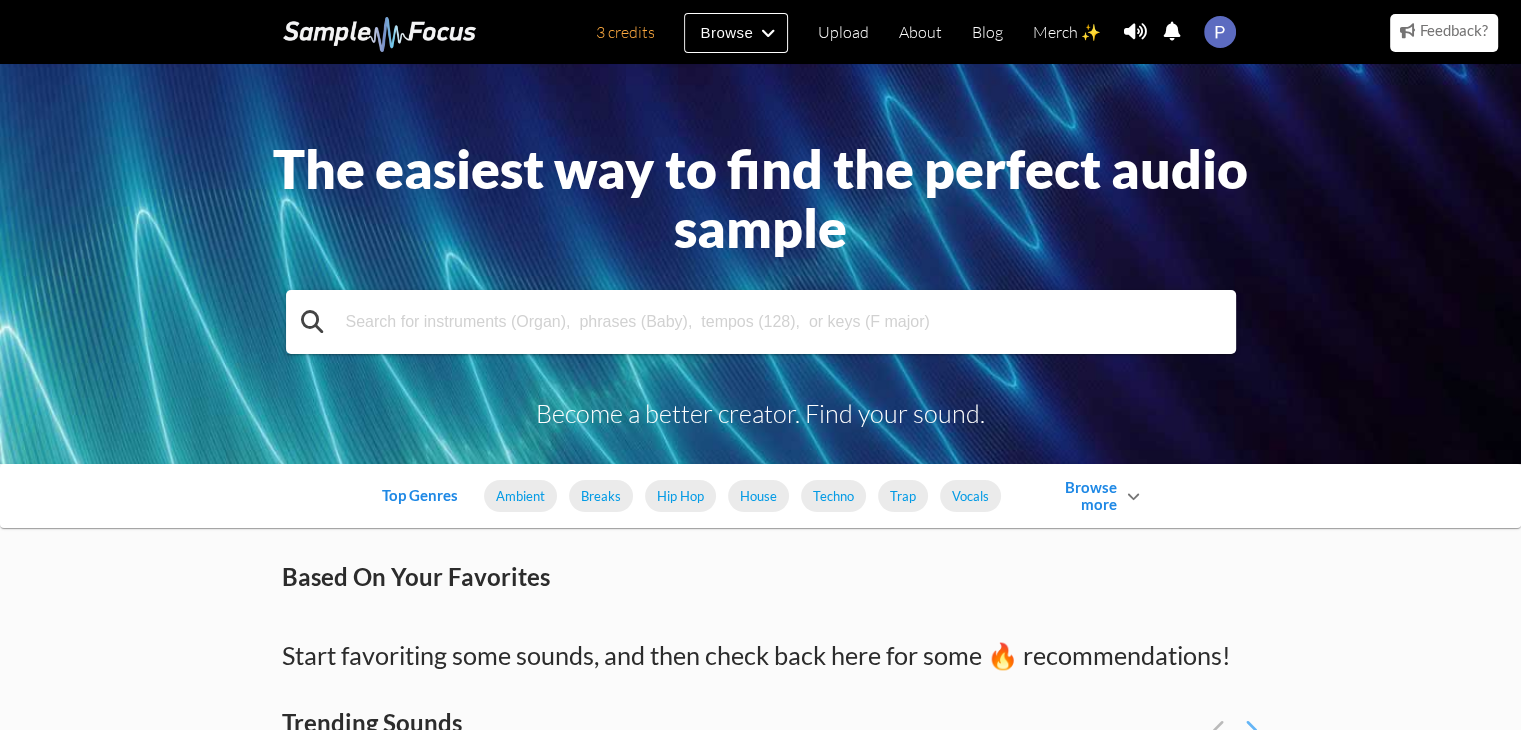 click at bounding box center (761, 322) 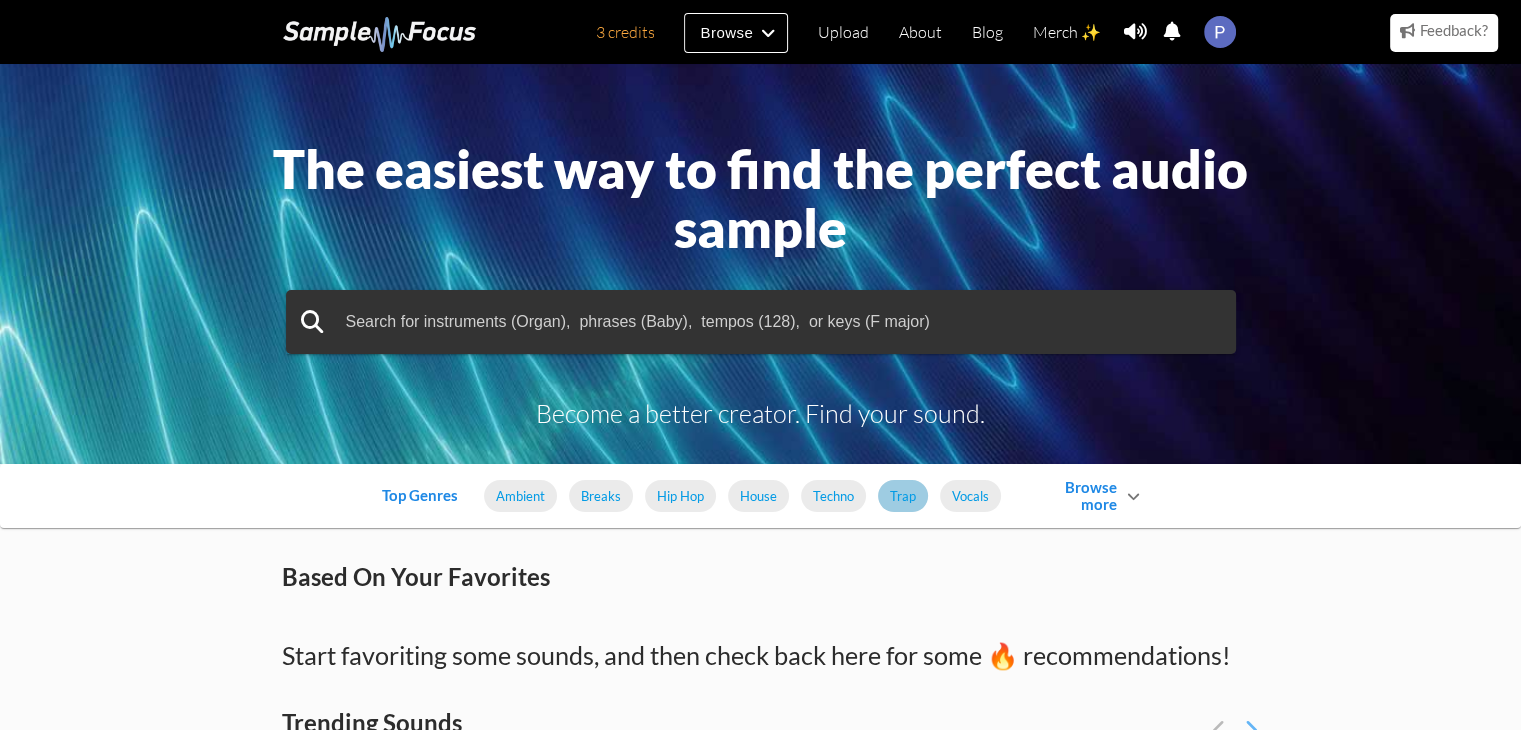 click on "Trap" at bounding box center [903, 496] 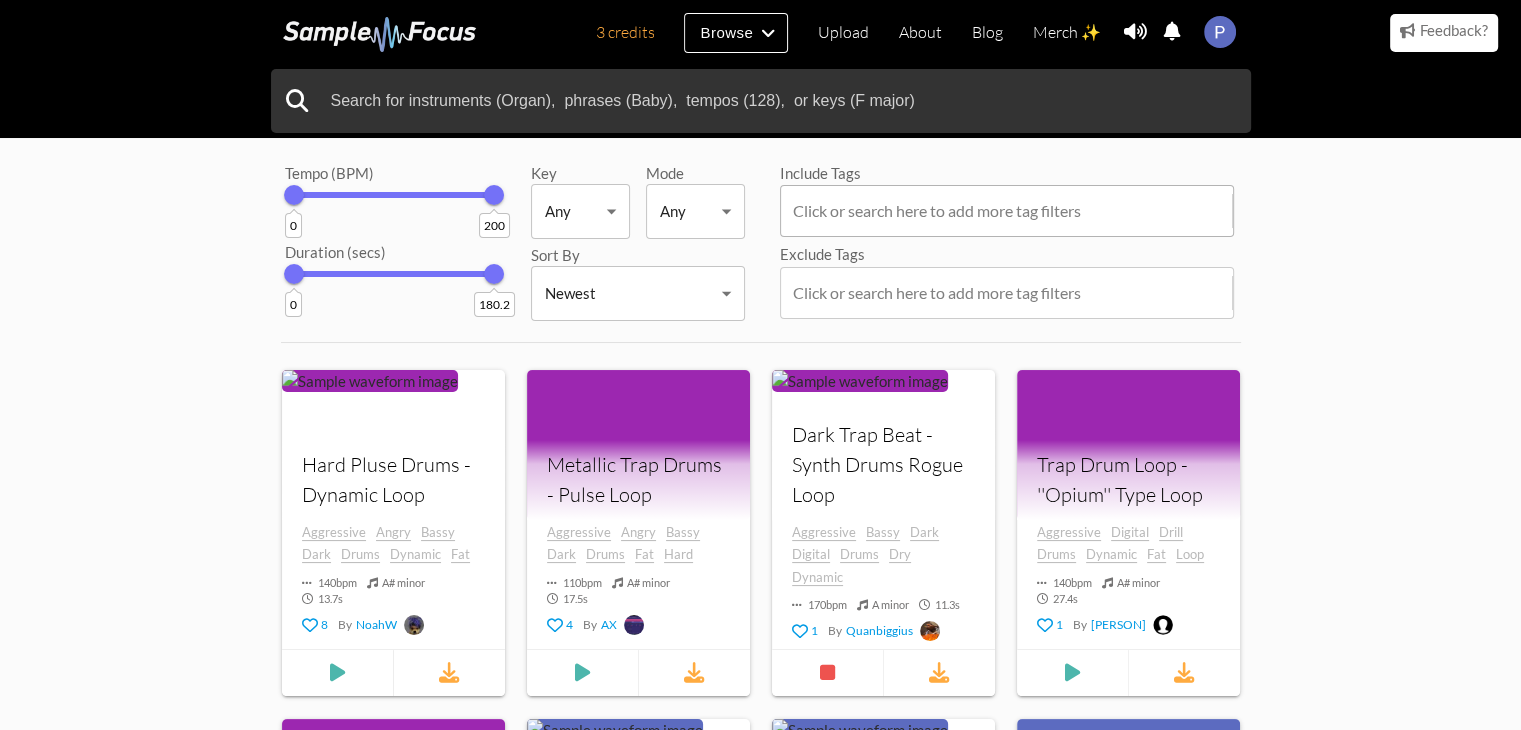 scroll, scrollTop: 0, scrollLeft: 0, axis: both 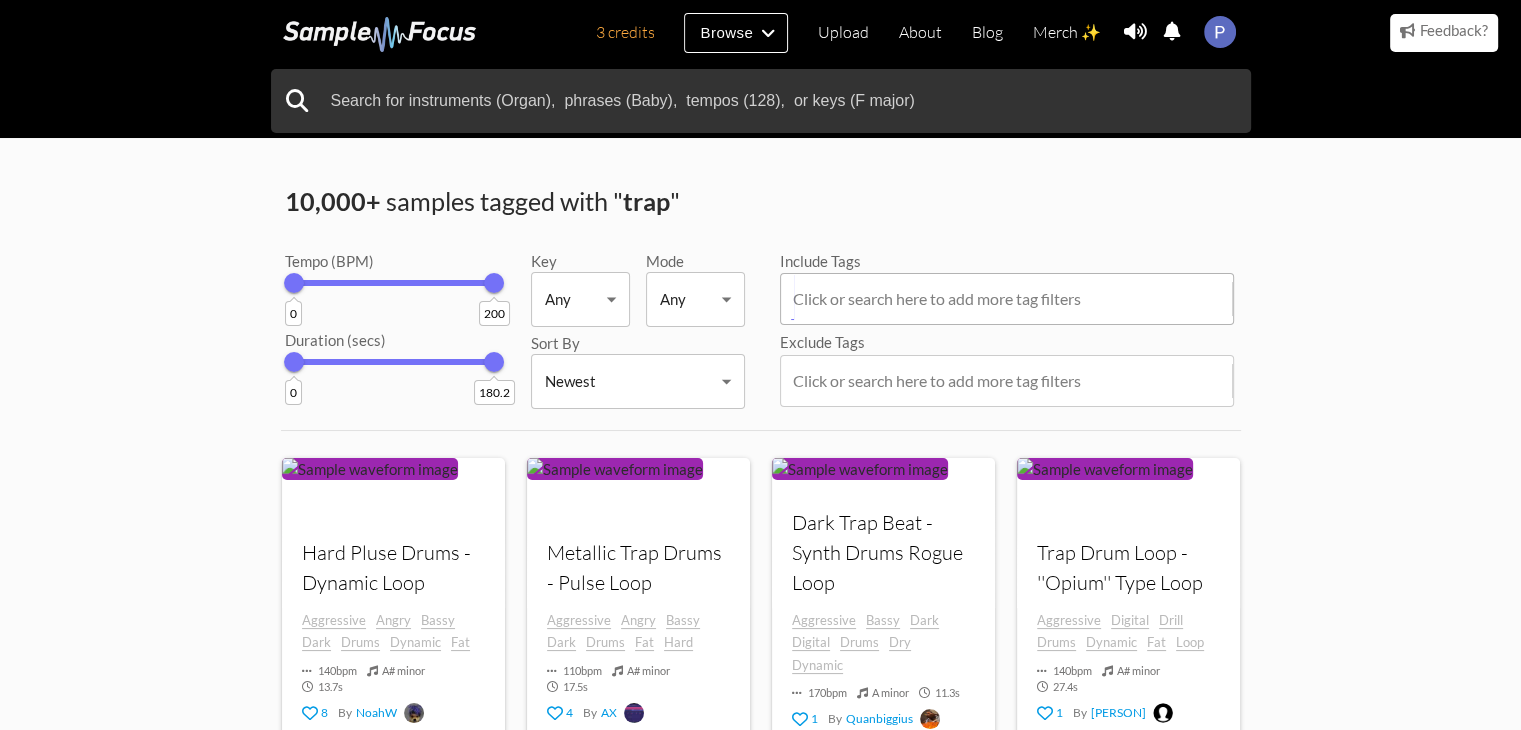 click at bounding box center (1011, 299) 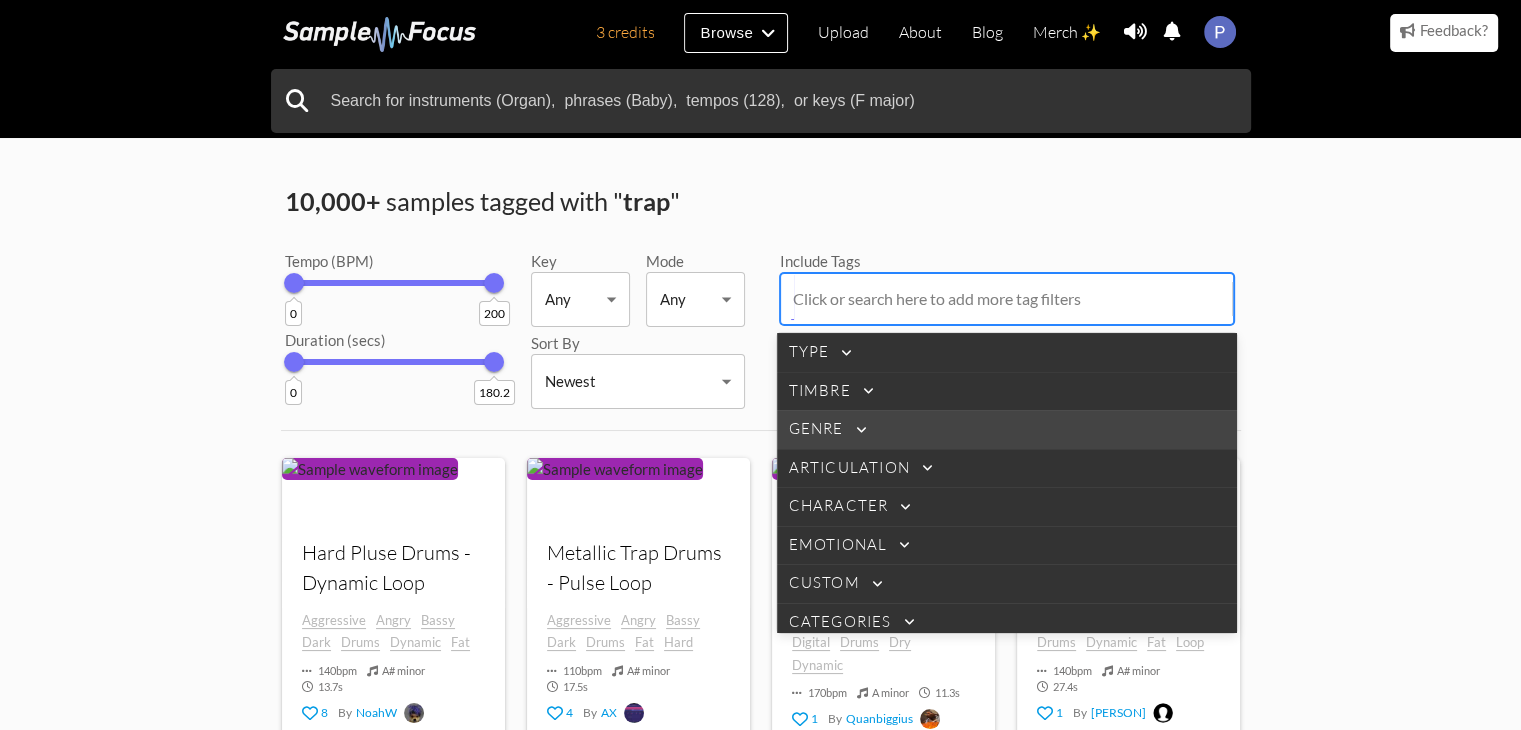click at bounding box center (846, 353) 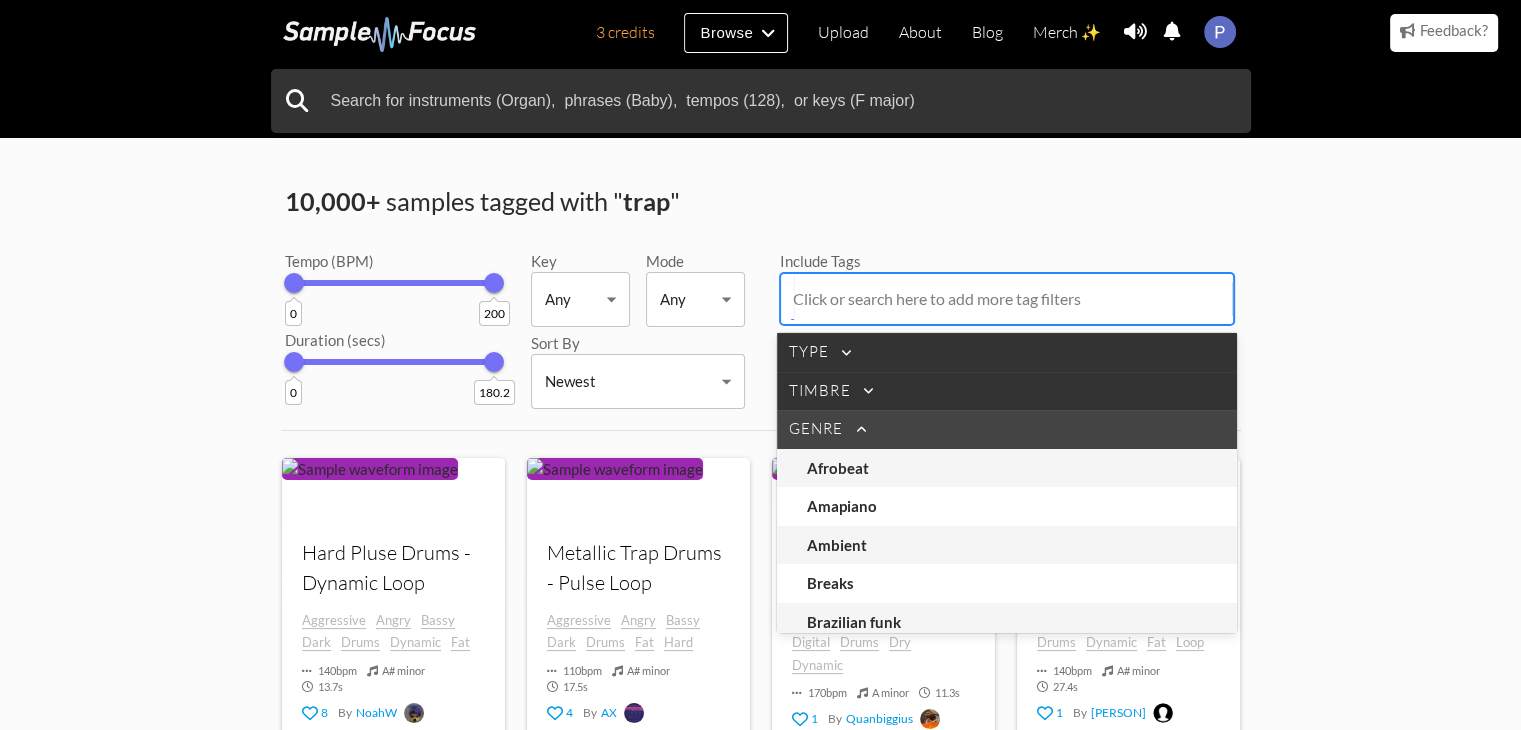 click on "Genre" at bounding box center (1007, 352) 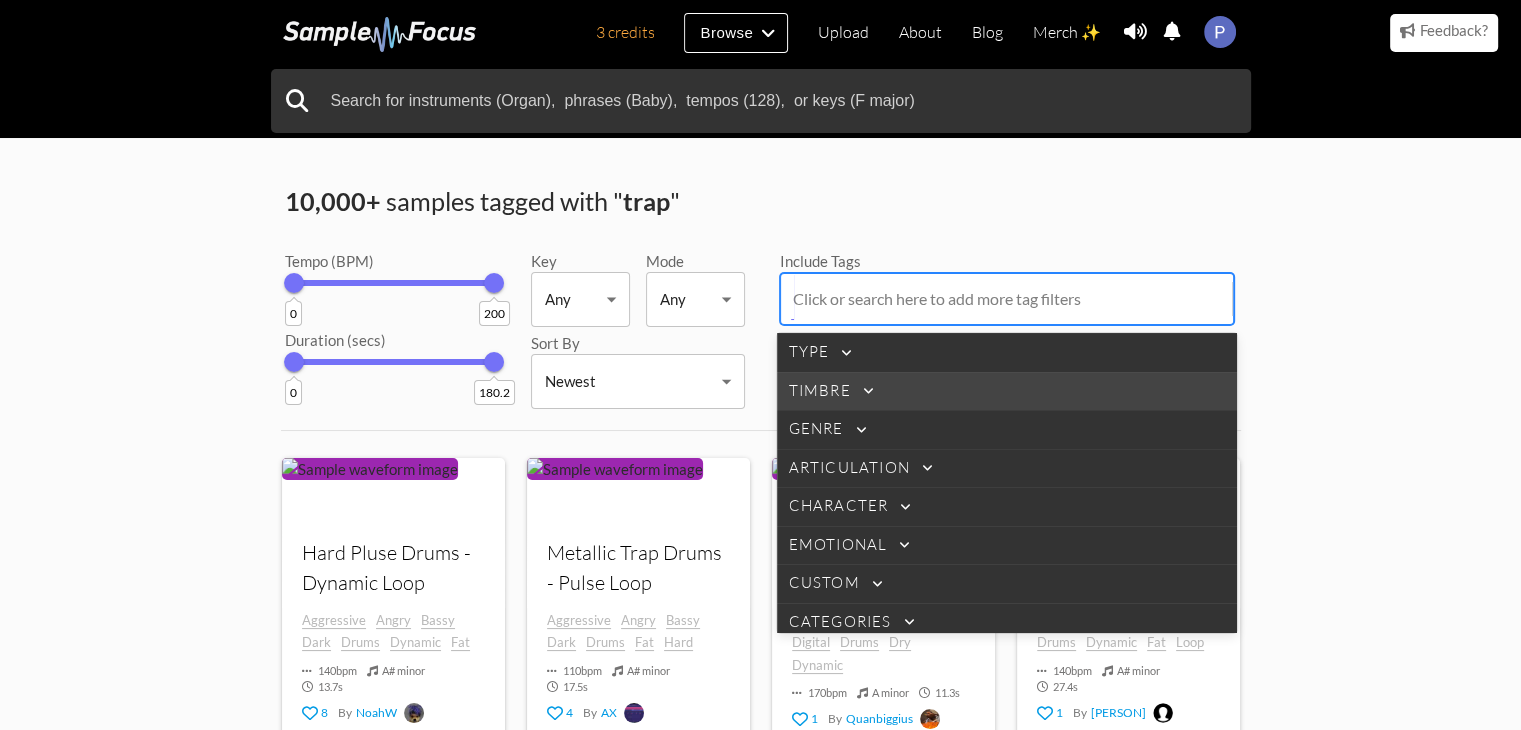 scroll, scrollTop: 12, scrollLeft: 0, axis: vertical 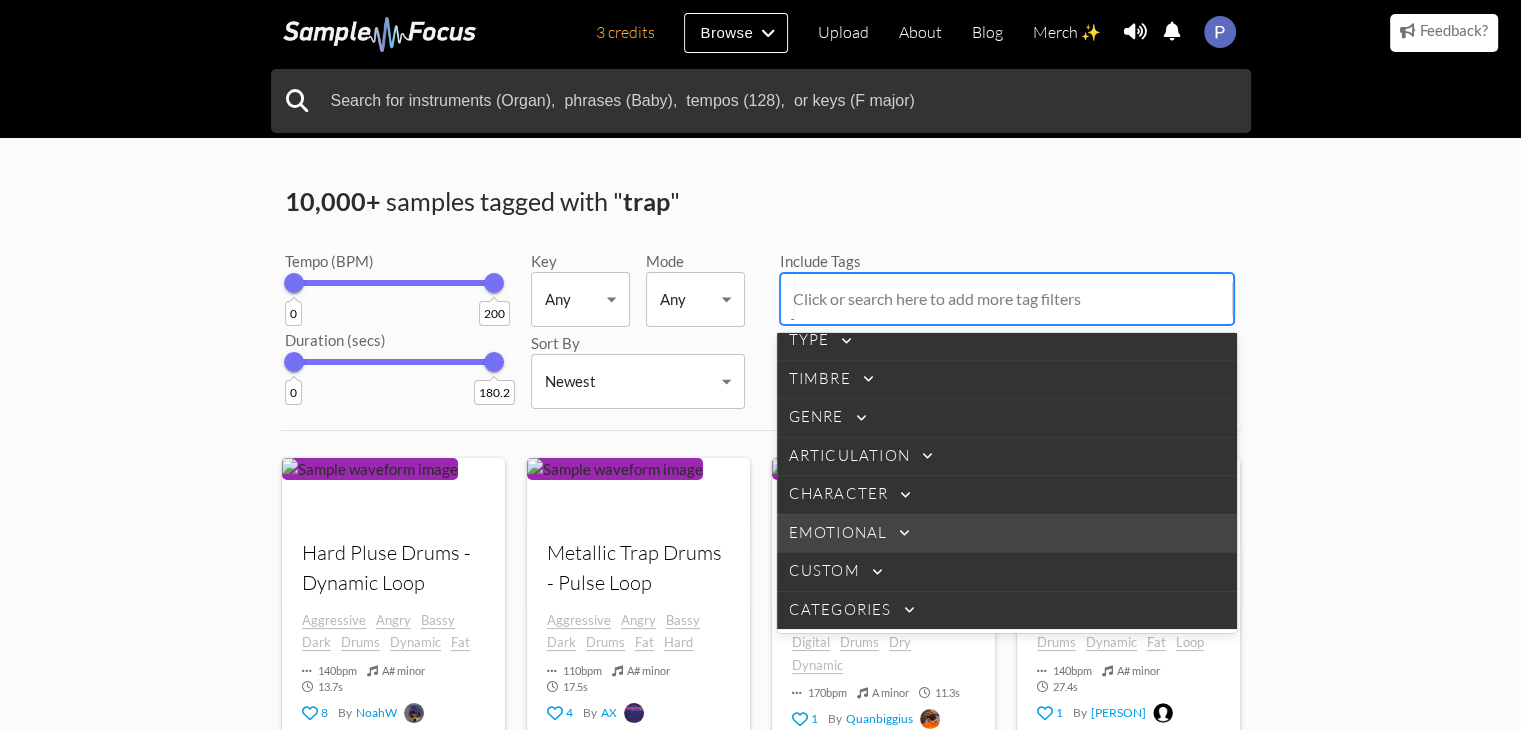 click on "Emotional" at bounding box center (838, 533) 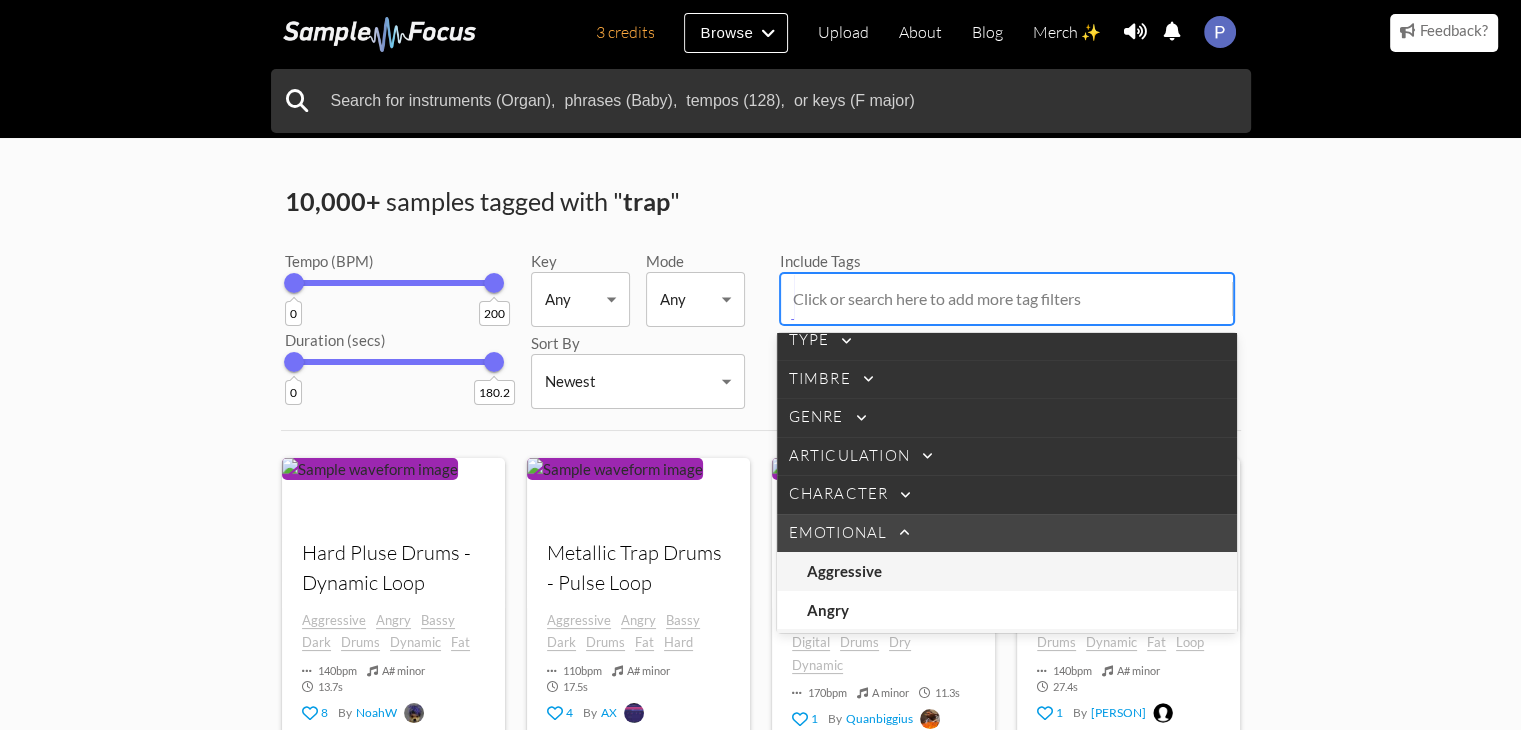 click on "Emotional" at bounding box center (838, 533) 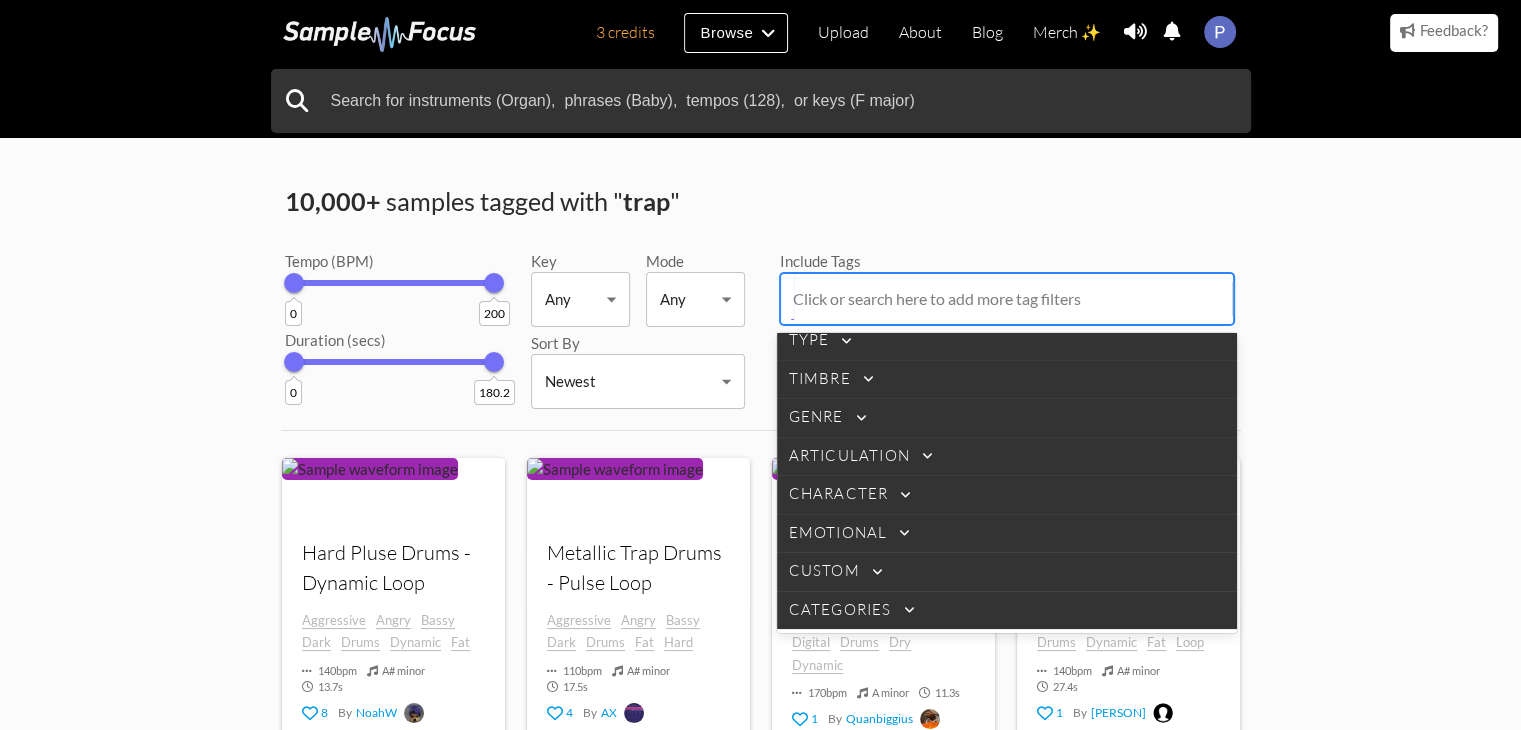 click on "Emotional" at bounding box center [838, 533] 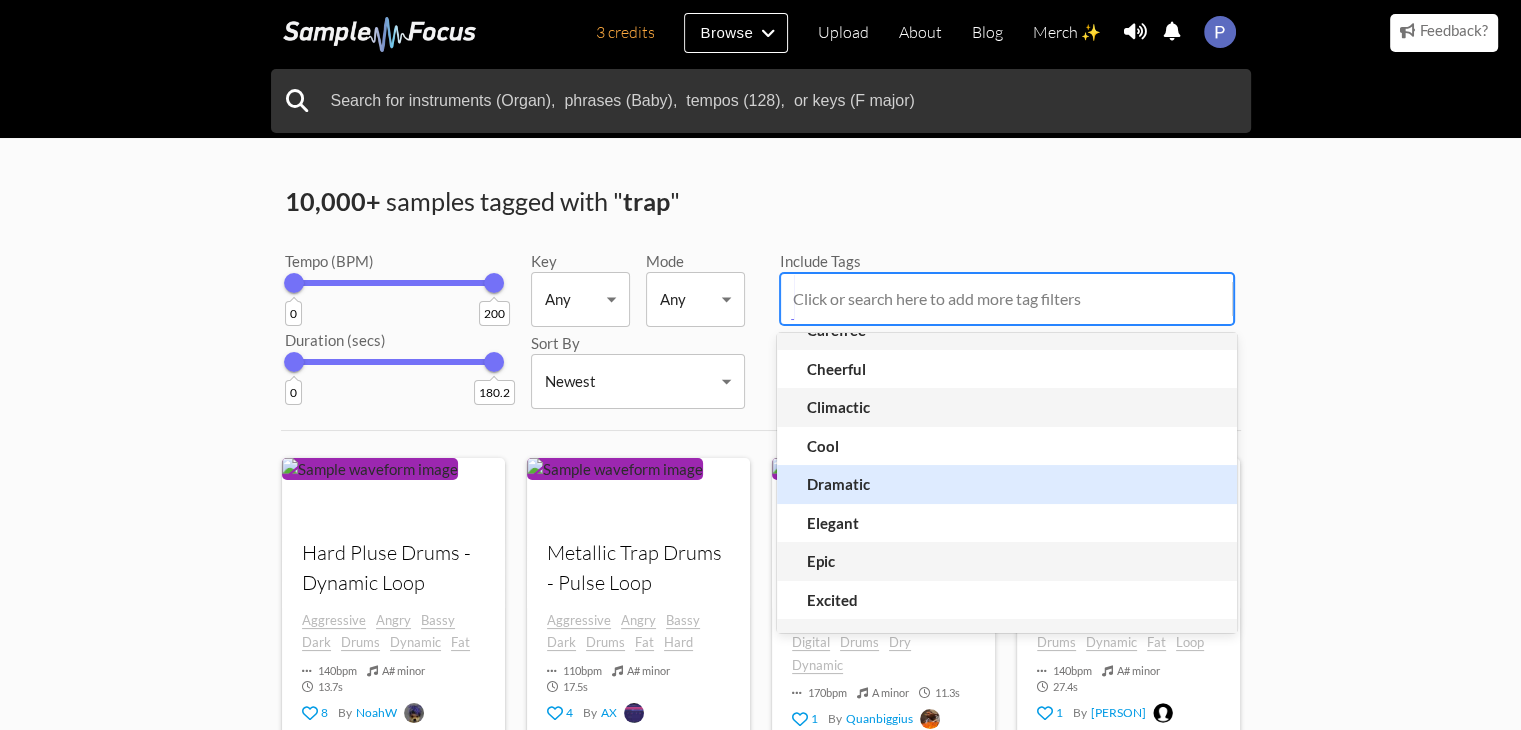 scroll, scrollTop: 412, scrollLeft: 0, axis: vertical 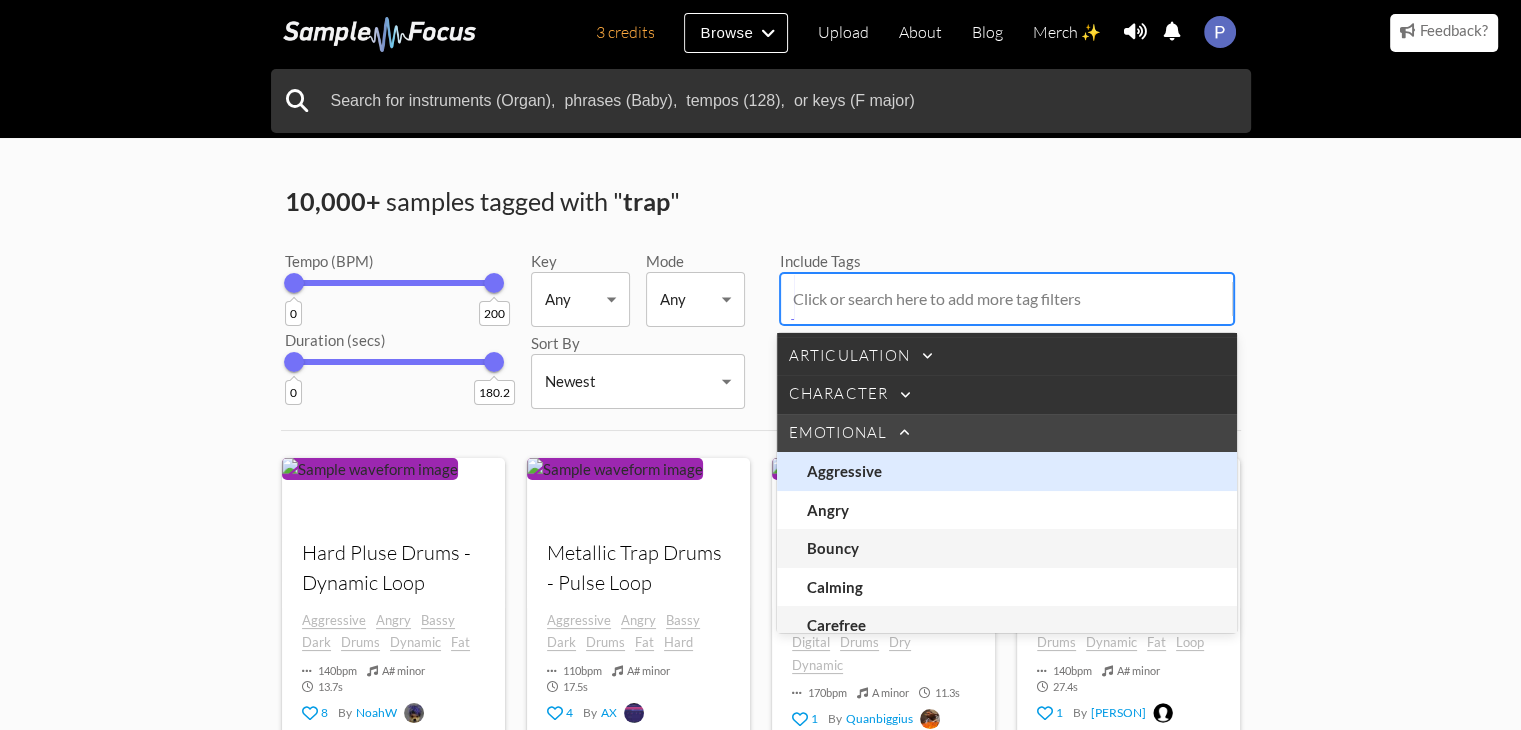 click on "Emotional" at bounding box center [1007, 240] 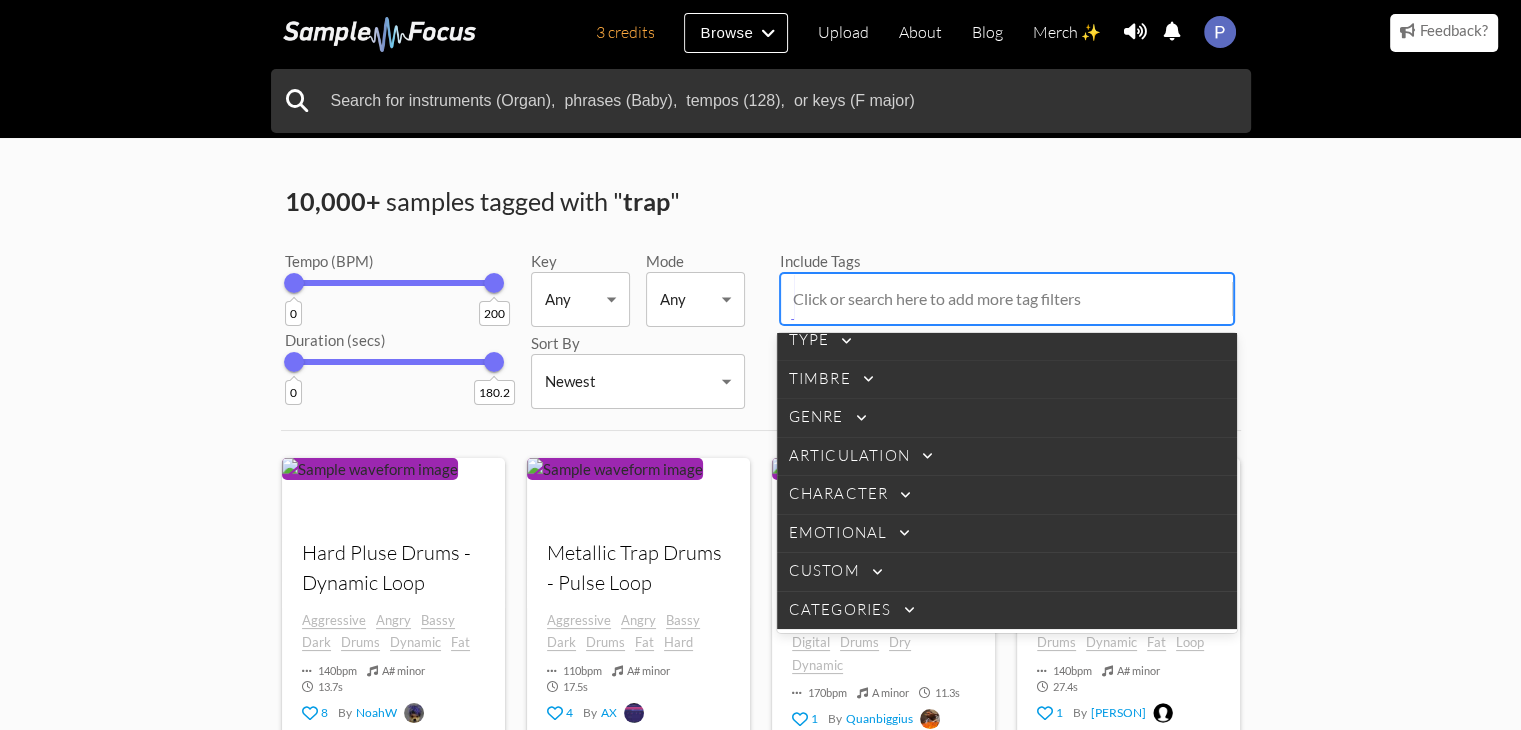 scroll, scrollTop: 12, scrollLeft: 0, axis: vertical 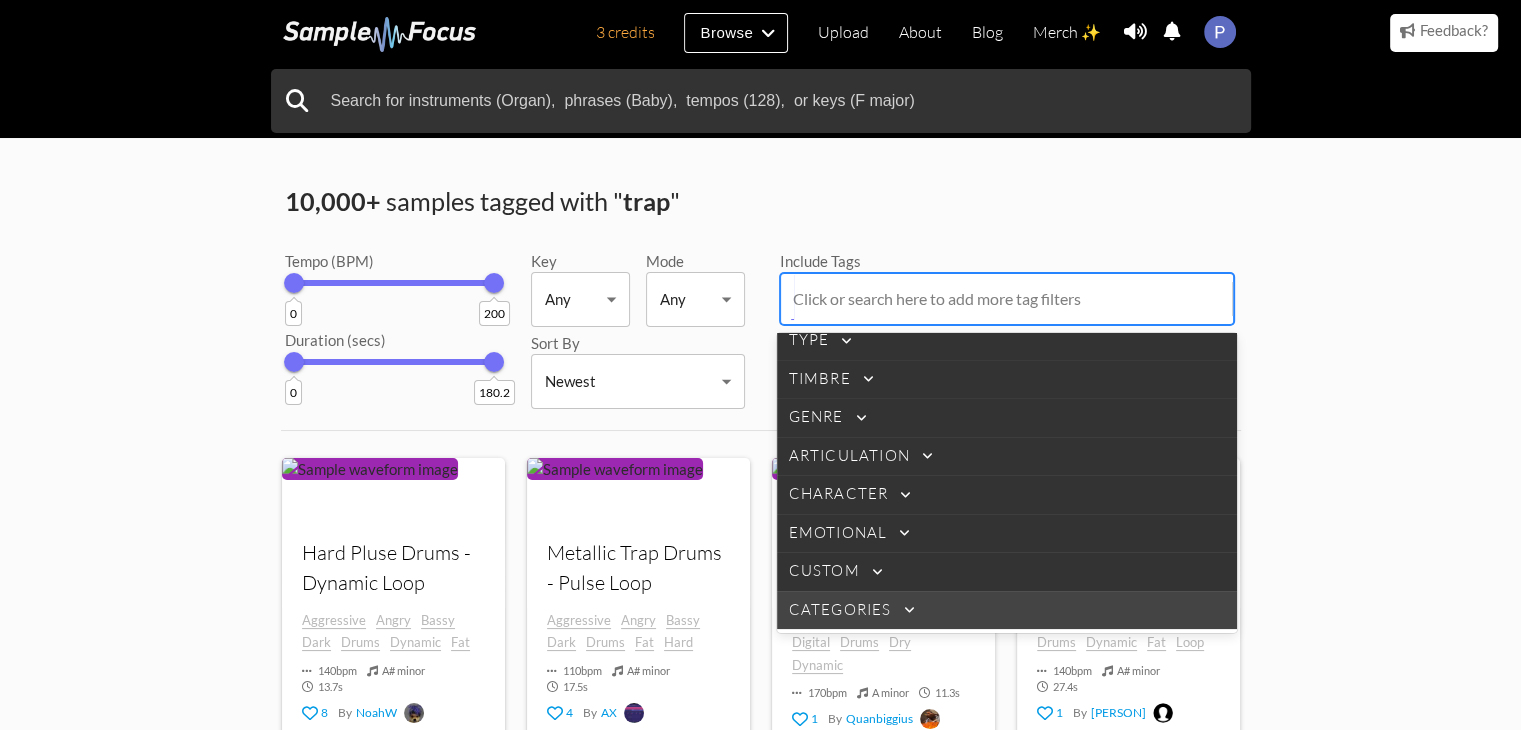 click at bounding box center (846, 341) 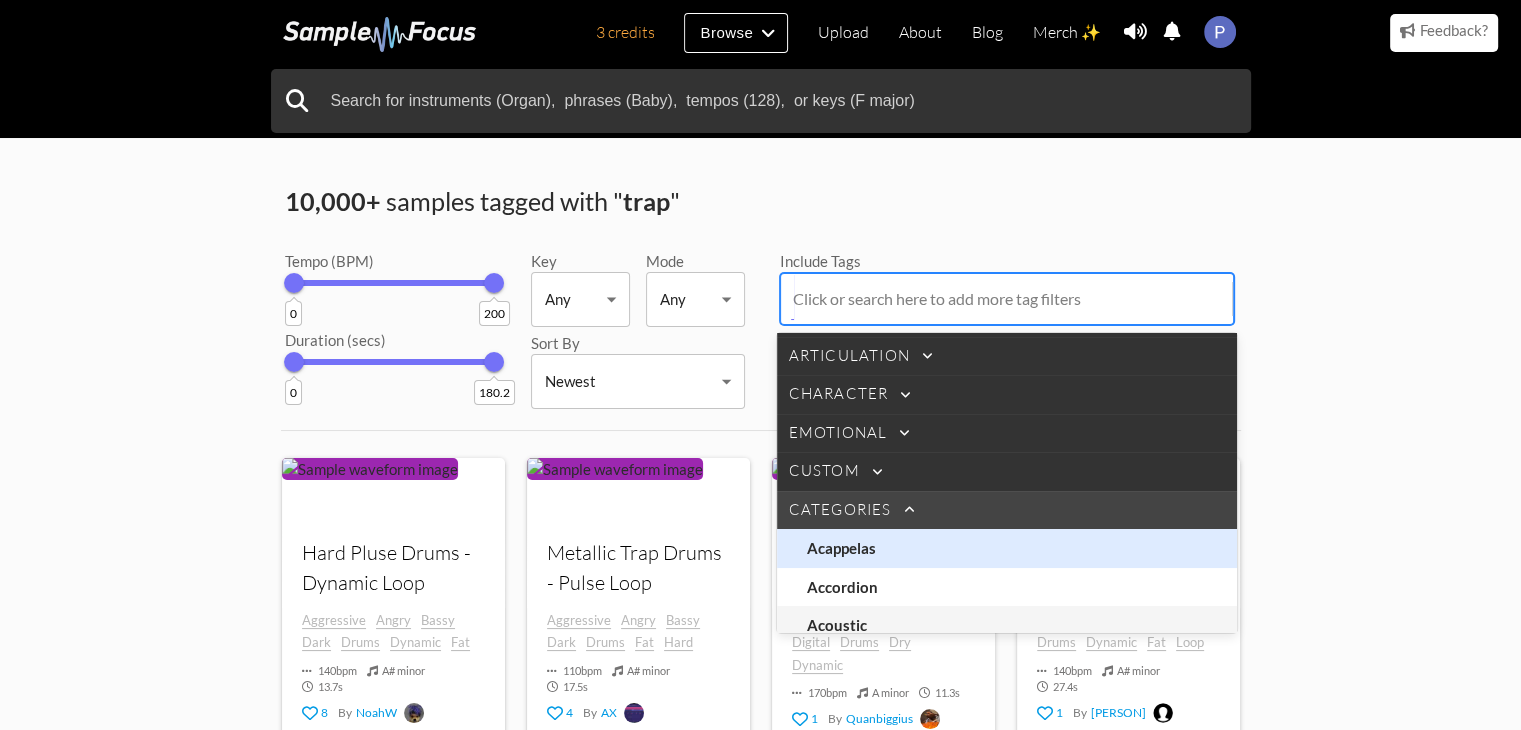 click on "Categories" at bounding box center [1007, 240] 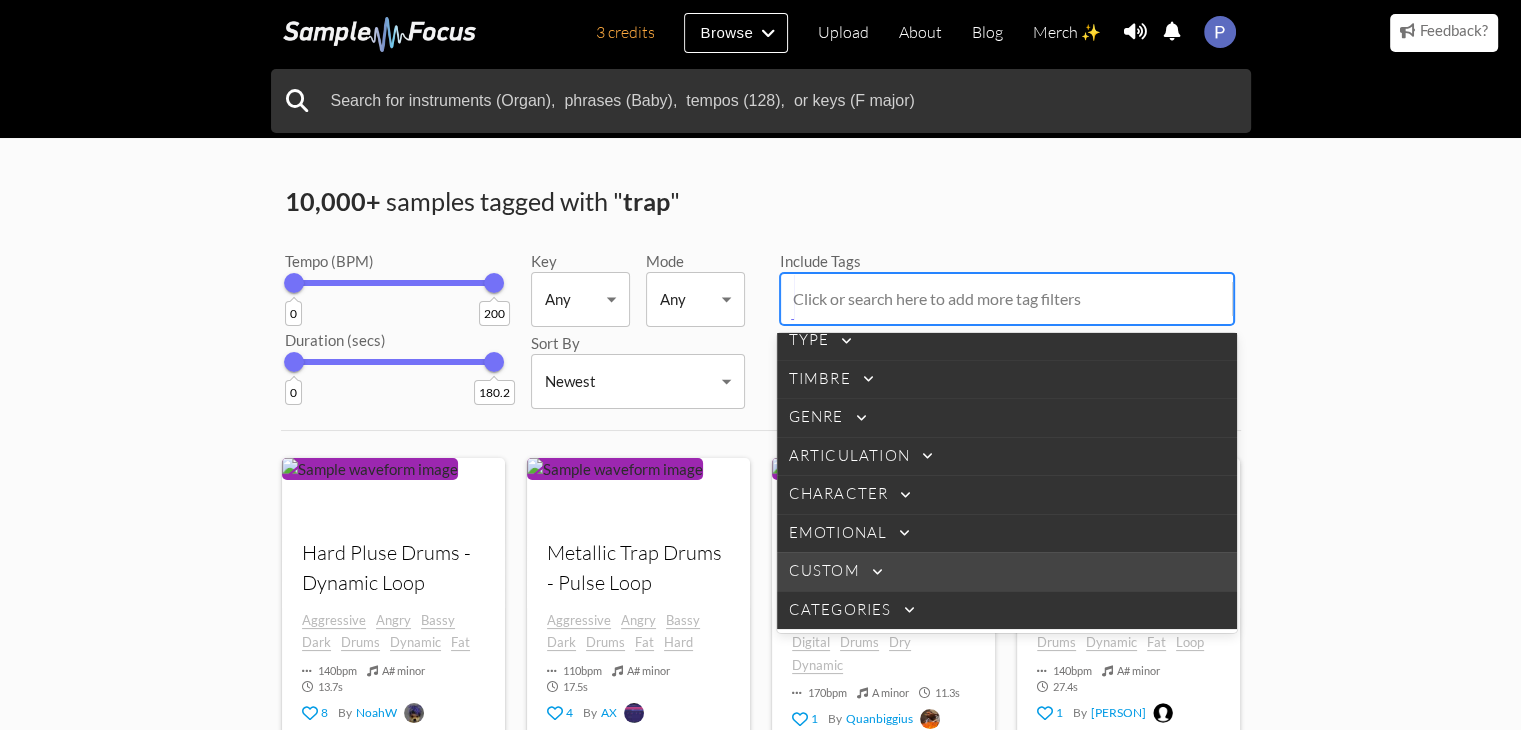 click on "Custom" at bounding box center (1007, 340) 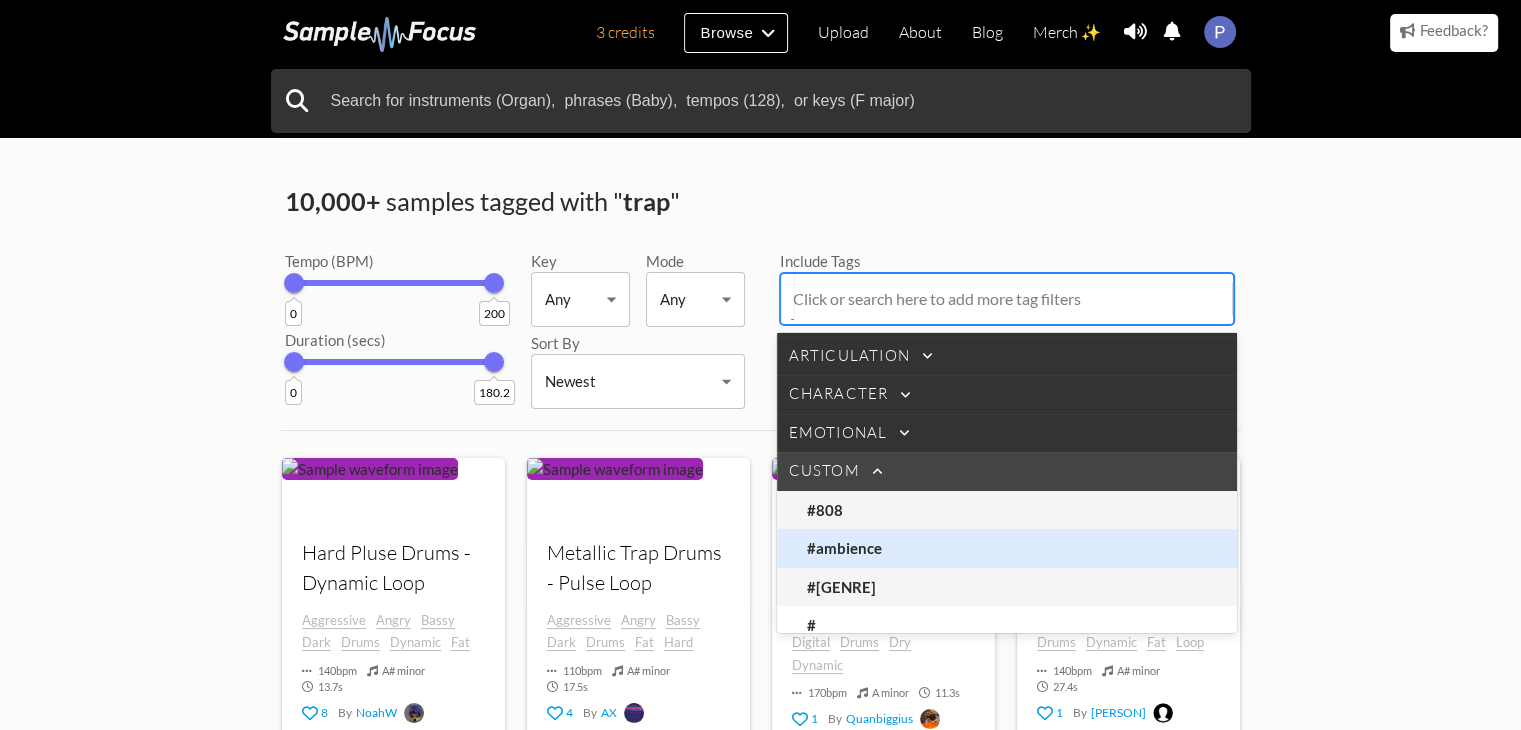 click on "Custom" at bounding box center (1007, 240) 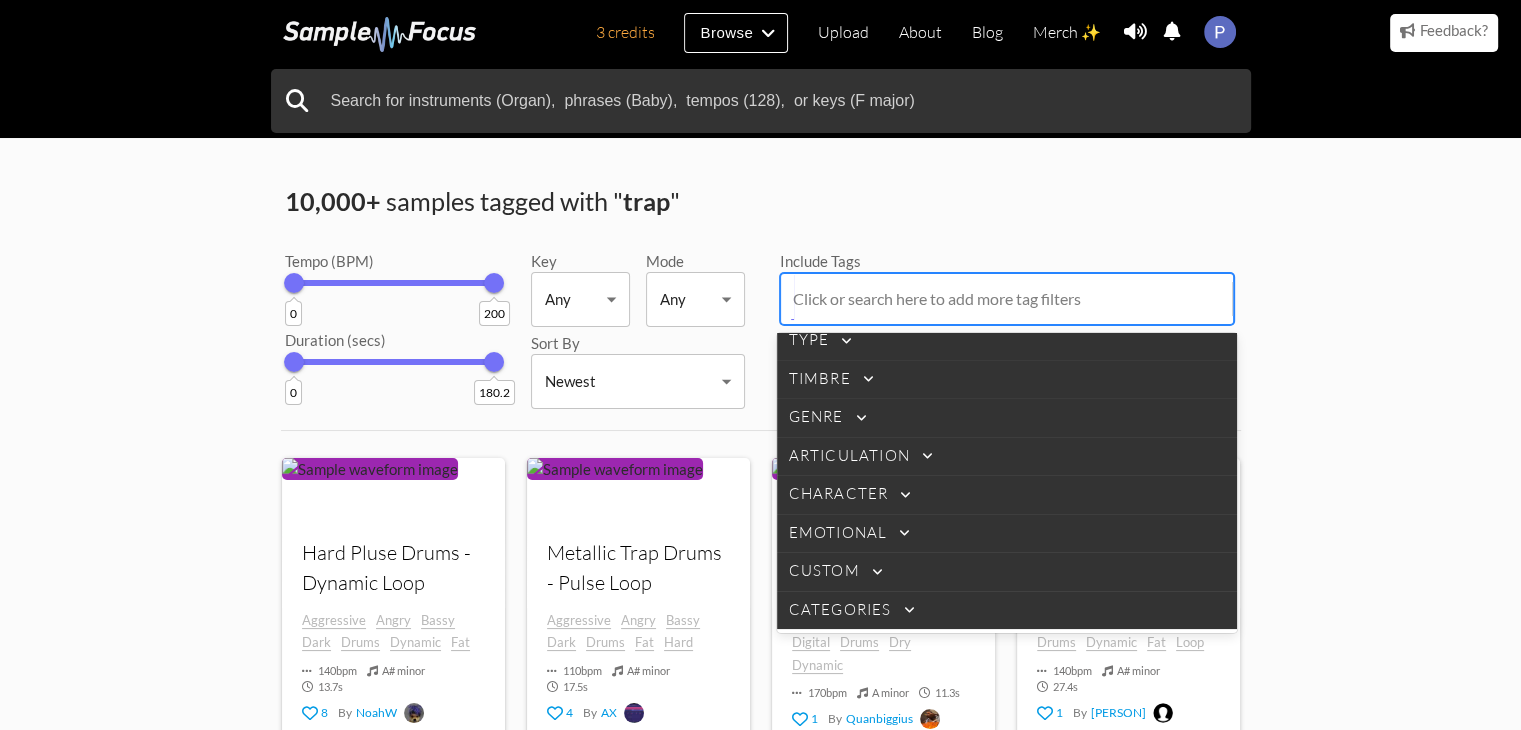 scroll, scrollTop: 0, scrollLeft: 0, axis: both 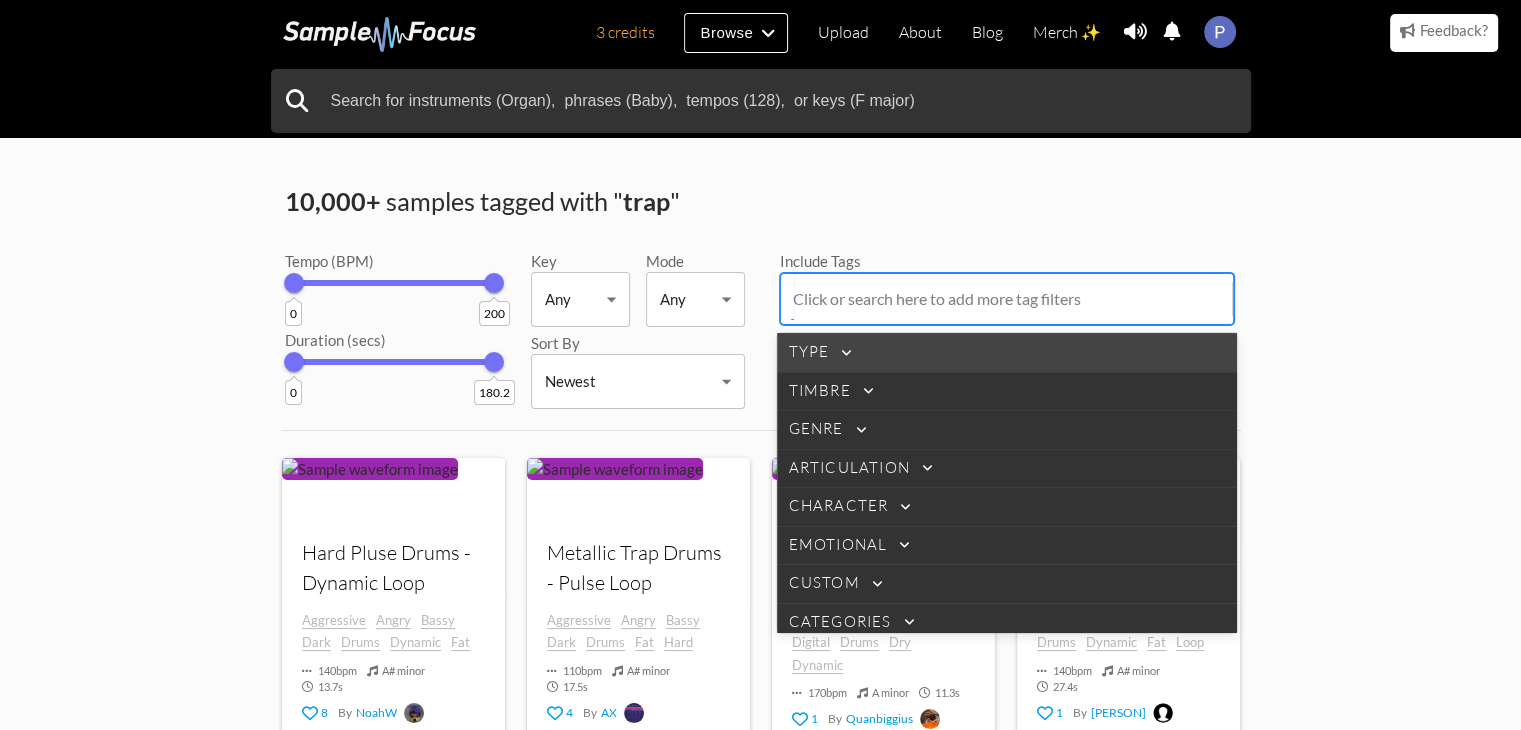 click on "Type" at bounding box center [1007, 352] 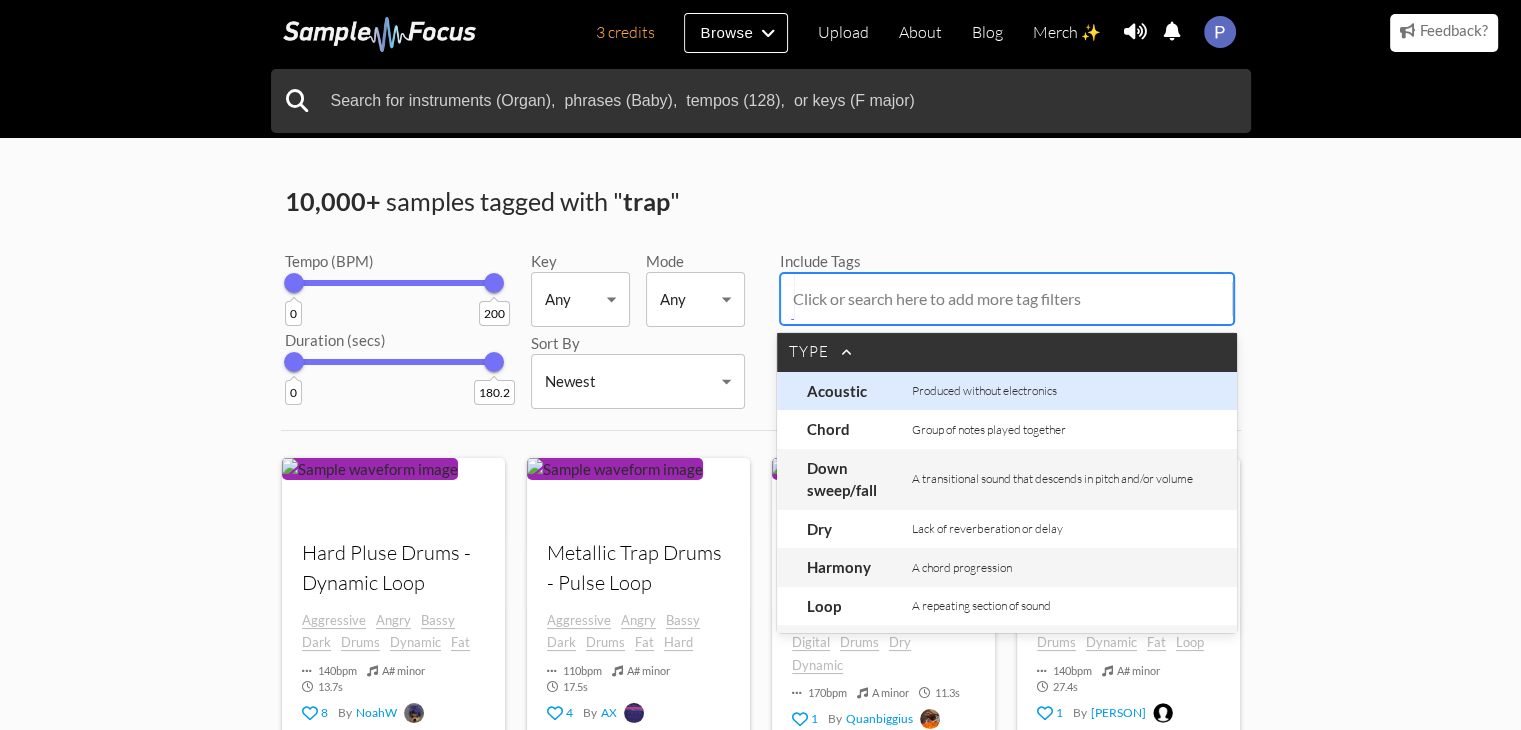 click on "Acoustic" at bounding box center [857, 391] 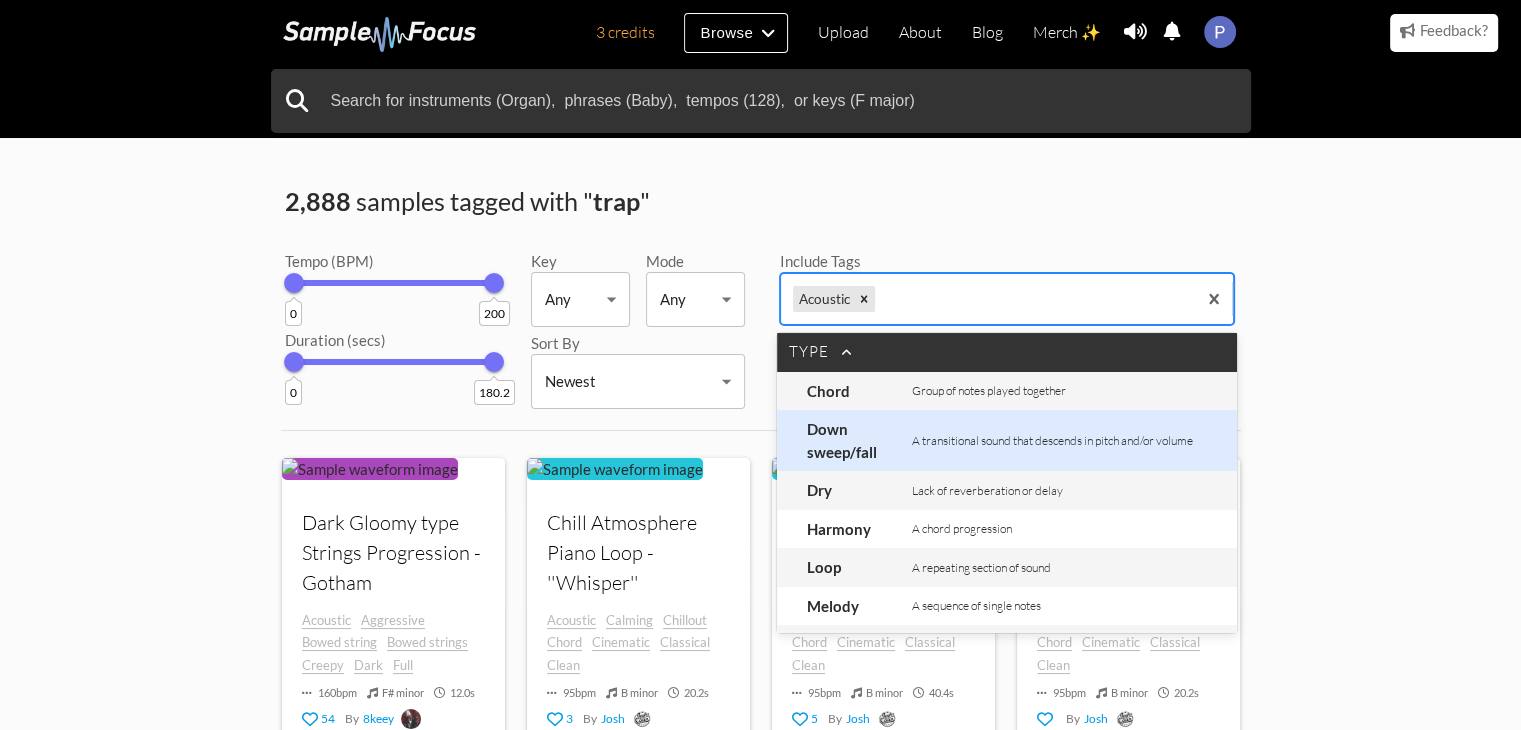 click on "2,888 samples tagged with " trap " Tempo (BPM) 0 200 Duration (secs) 0 180.2 Key Any Any Mode Any Any Sort By Newest Newest Include Tags option acoustic, selected. 723 results available. Use Up and Down to choose options, press Enter to select the currently focused option, press Escape to exit the menu, press Tab to select the option and exit the menu. Acoustic Type Chord Group of notes played together Down sweep/fall A transitional sound that descends in pitch and/or volume Dry Lack of reverberation or delay Harmony A chord progression Loop A repeating section of sound Melody A sequence of single notes Mixed More than 1 sound source or instrument Monophonic Only 1 musical note at a time One shot A non-repeating stand alone sound Polyphonic More than 1 musical note at a time Processed Modified with effects Progression Riser/sweep Short Wet Timbre Dark" at bounding box center (760, 1174) 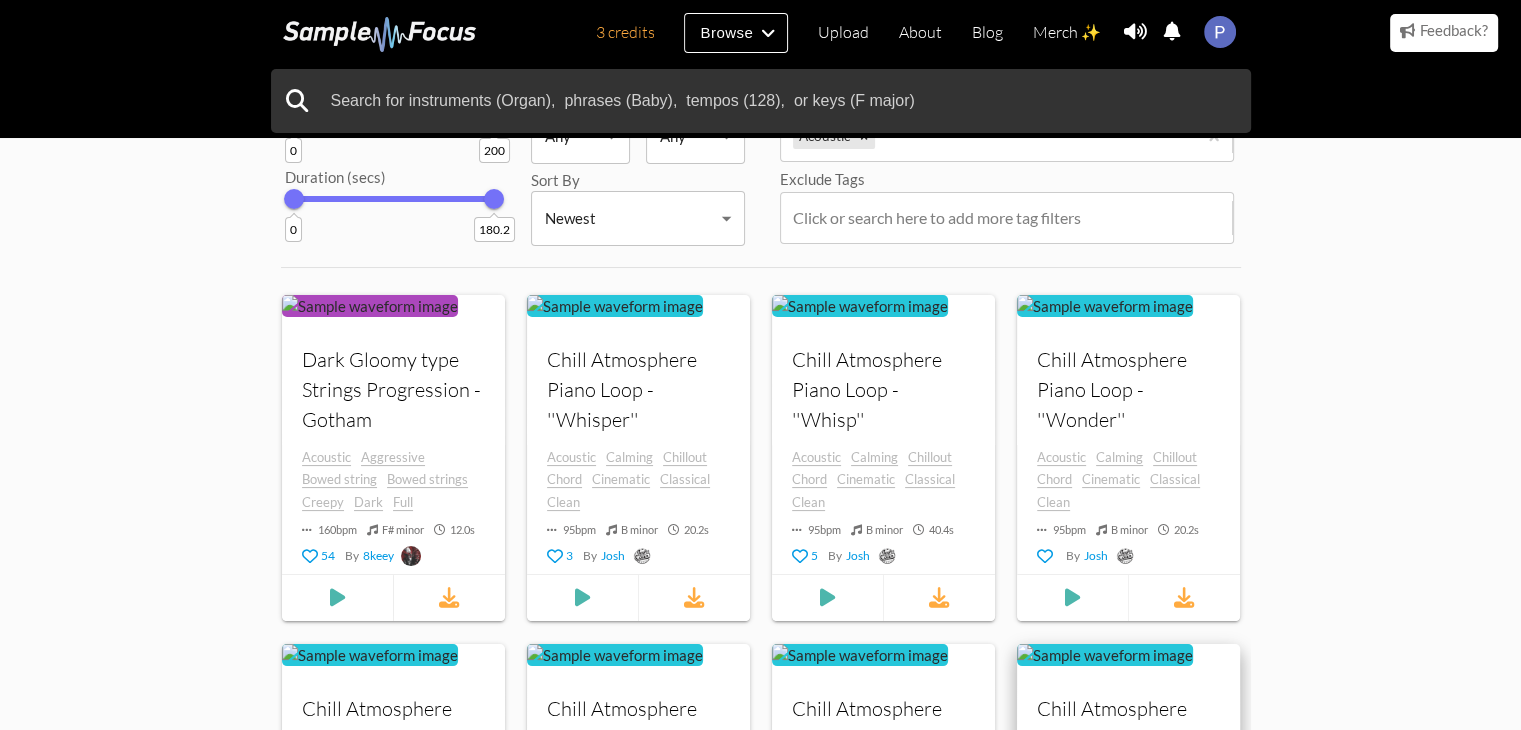 scroll, scrollTop: 0, scrollLeft: 0, axis: both 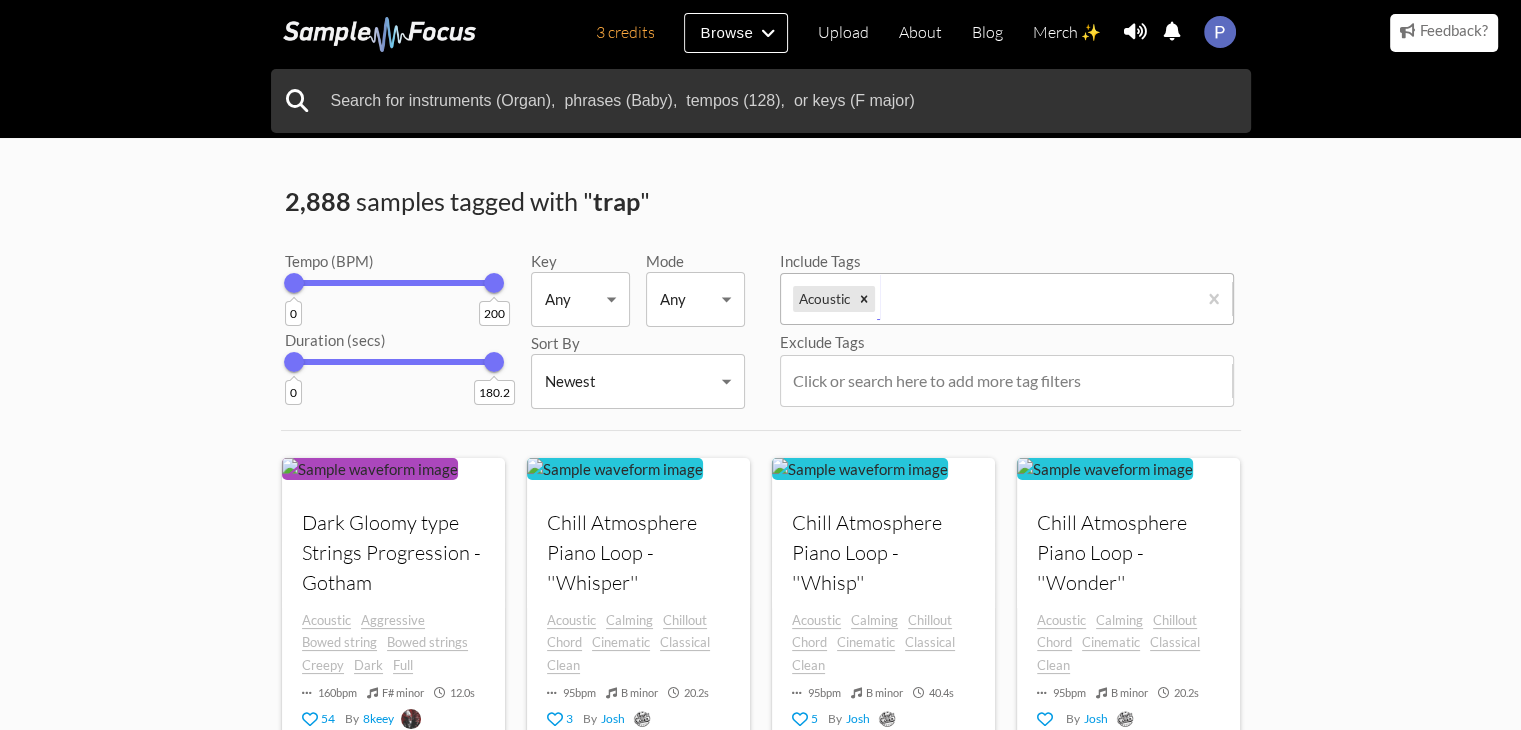 click at bounding box center [1036, 299] 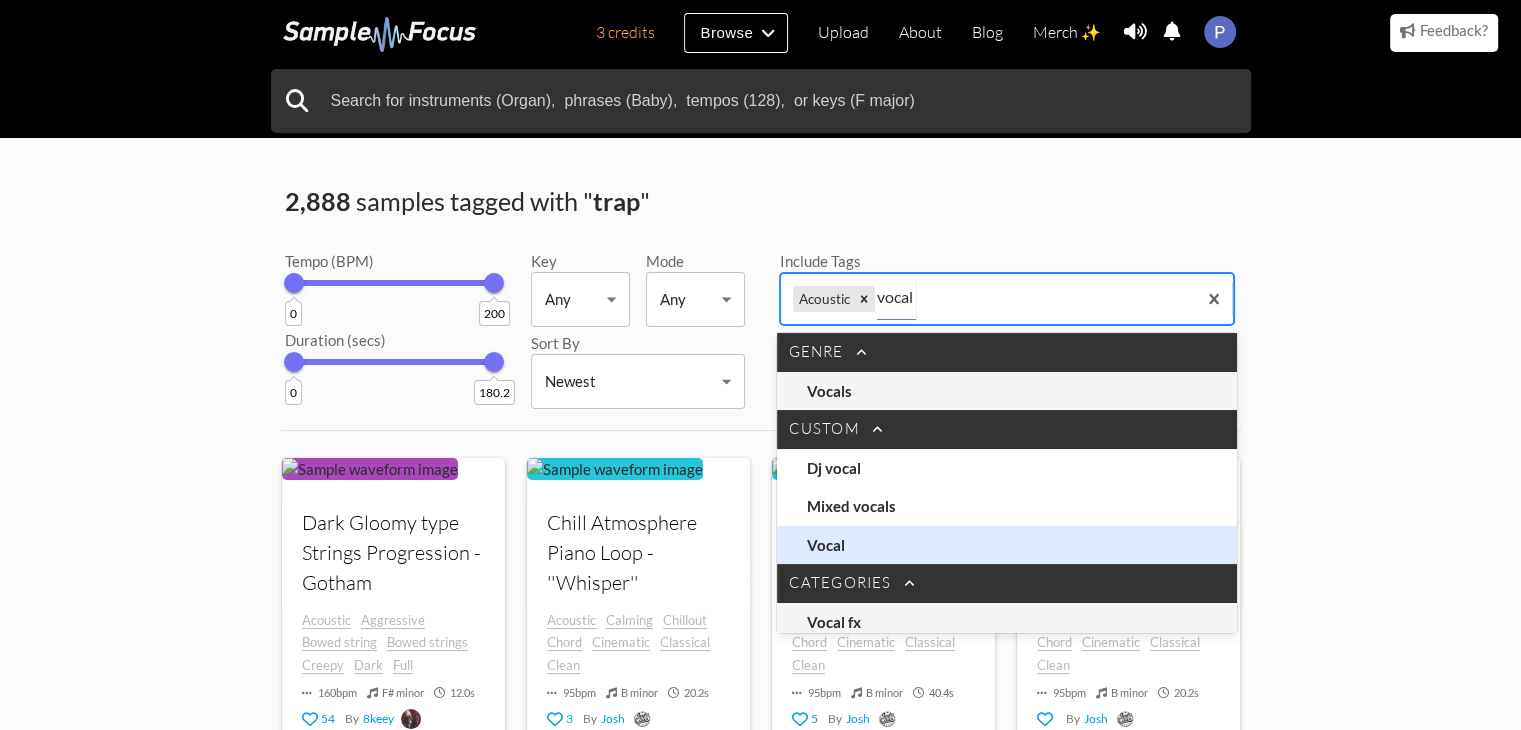 scroll, scrollTop: 50, scrollLeft: 0, axis: vertical 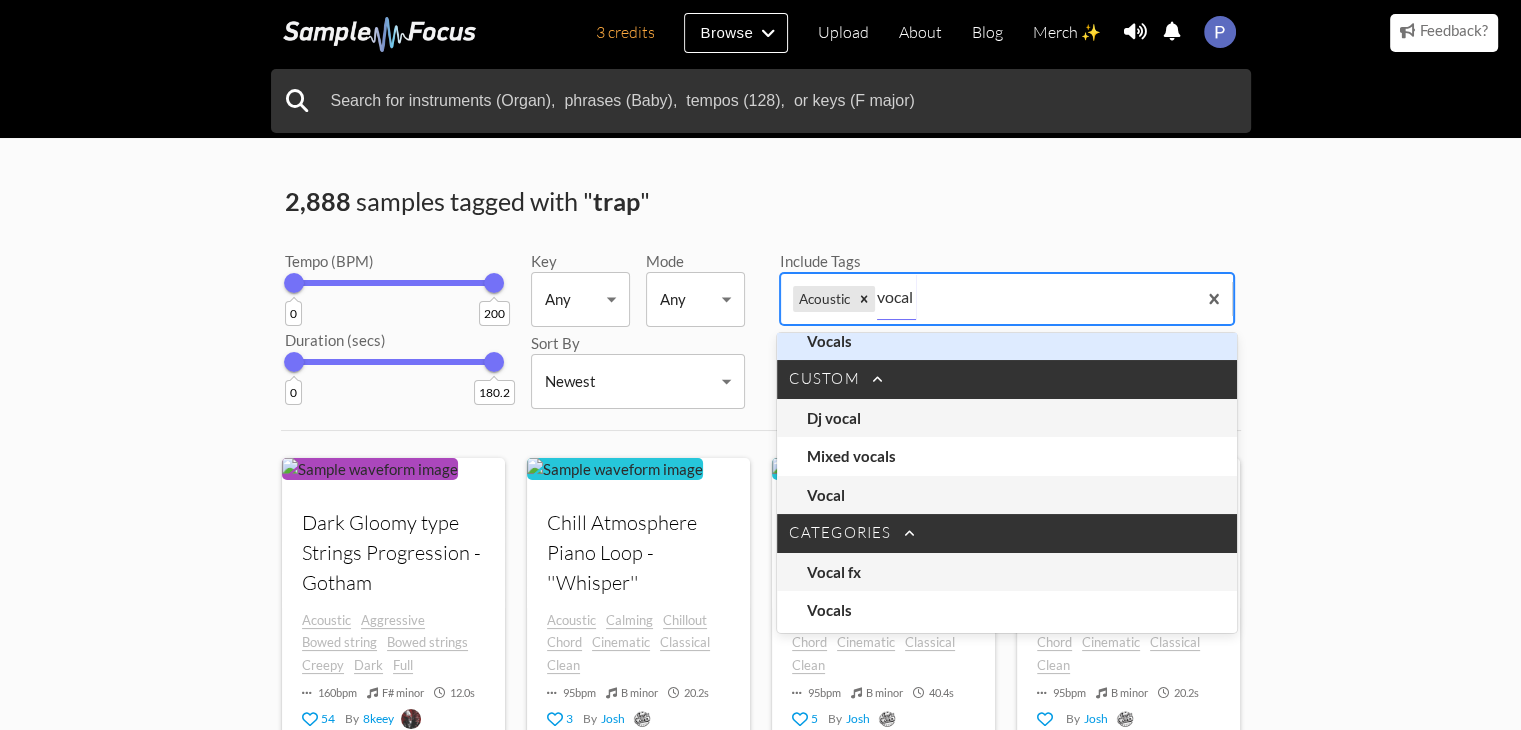 click on "Vocals" at bounding box center (857, 341) 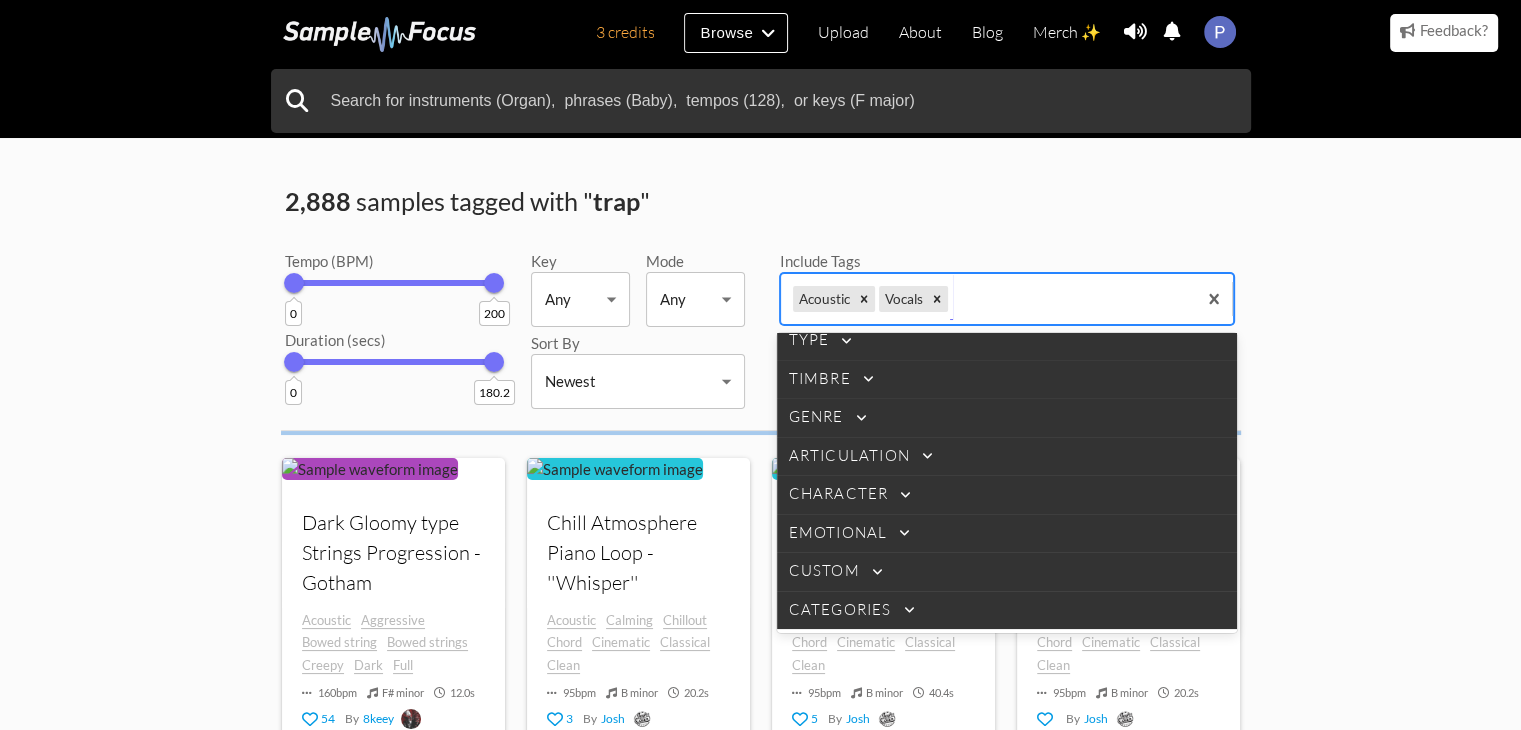 scroll, scrollTop: 12, scrollLeft: 0, axis: vertical 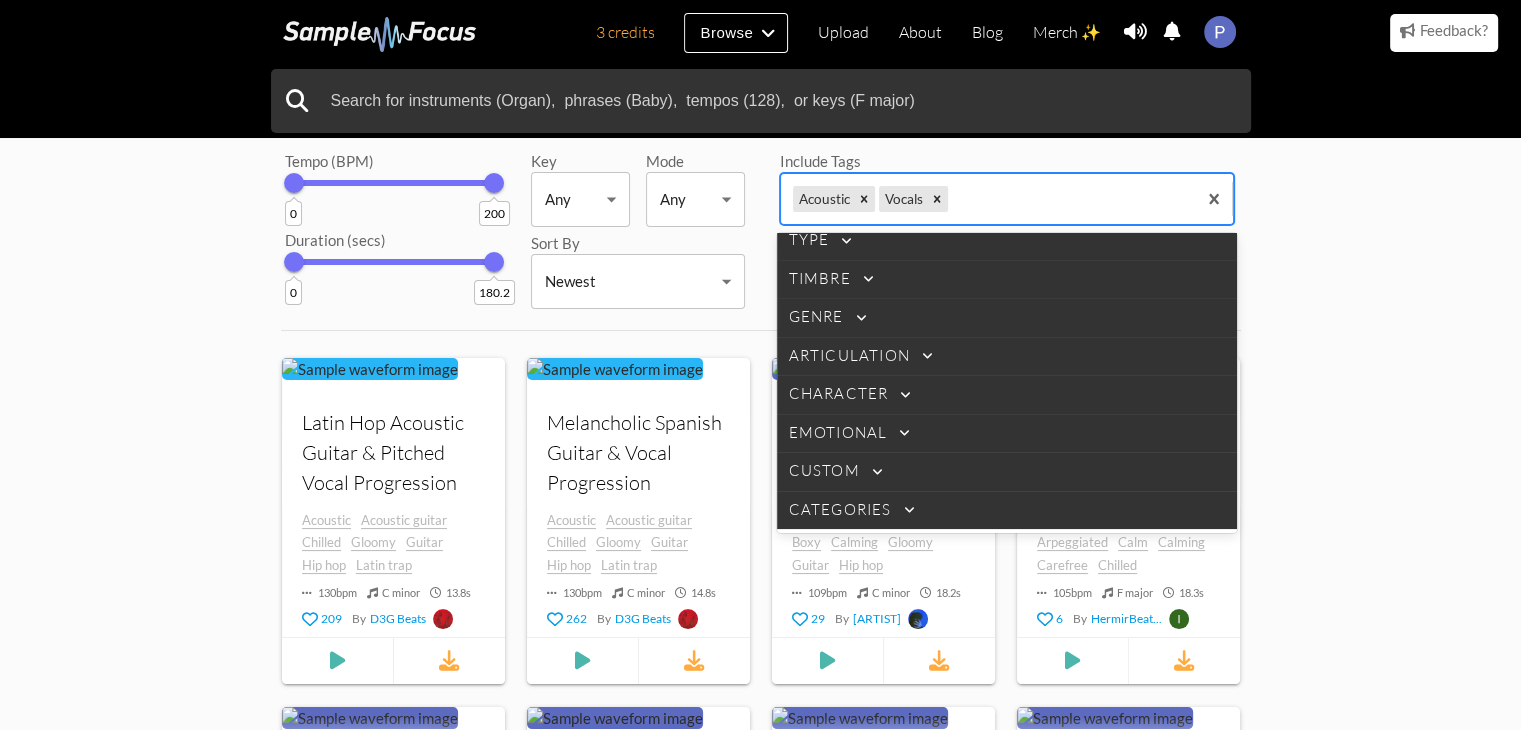 click on "[NUMBER] samples tagged with " trap " Tempo (BPM) 0 200 Duration (secs) 0 180.2 Key Any Any ​ Mode Any Any ​ Sort By Newest Newest ​ Include Tags option vocals, selected. 369 results available. Use Up and Down to choose options, press Enter to select the currently focused option, press Escape to exit the menu, press Tab to select the option and exit the menu. Acoustic Vocals Type Timbre Genre Articulation Character Emotional Custom Categories Exclude Tags Click or search here to add more tag filters Your browser does not support the audio element. Latin Hop Acoustic Guitar ​ Pitched Vocal Progression Acoustic Acoustic guitar Chilled Gloomy Guitar Hip hop Latin trap 130 bpm C minor 13.8 s 209 By [ARTIST] Your browser does not support the audio element. Melancholic Spanish Guitar ​ Vocal Progression Acoustic Acoustic guitar Chilled Gloomy Guitar Hip hop" at bounding box center (760, 1074) 